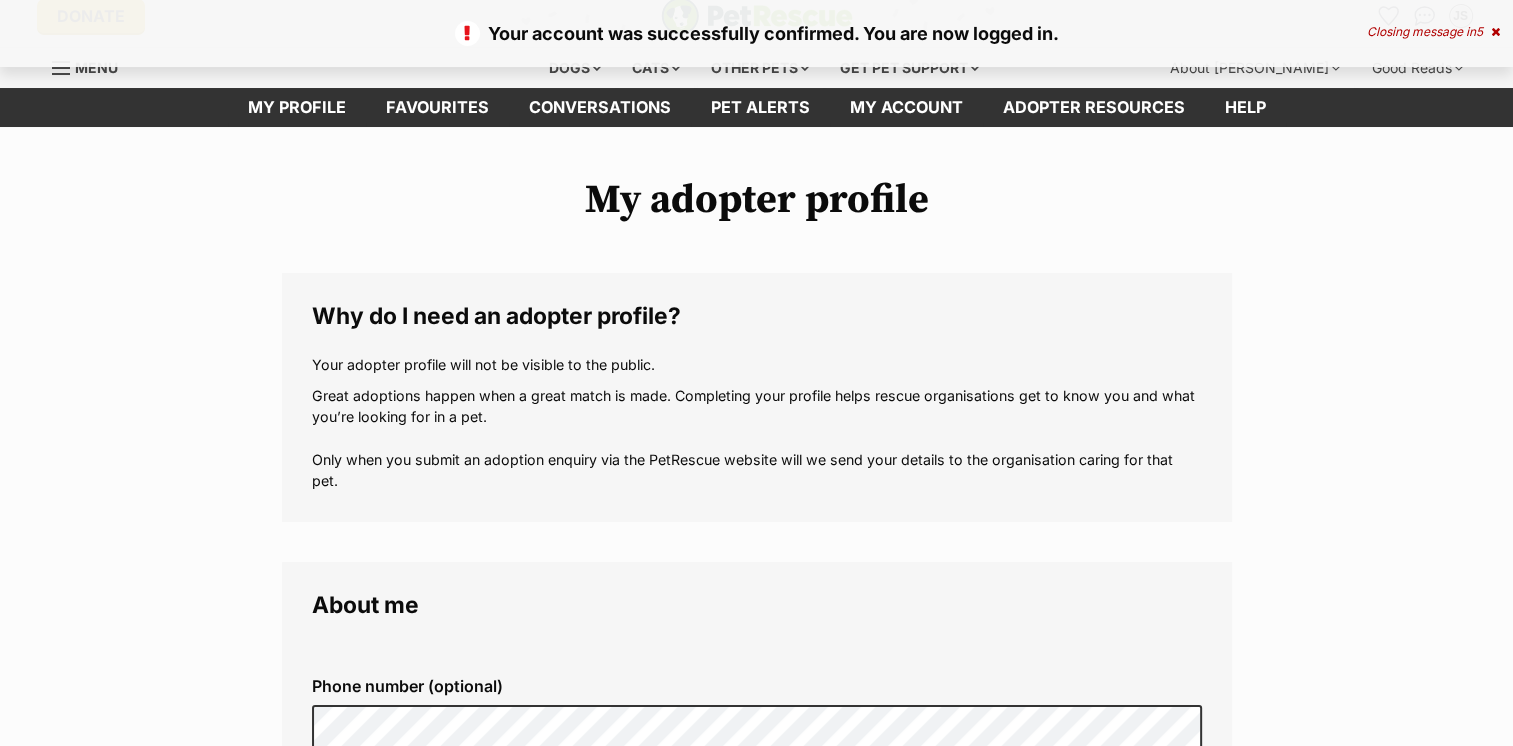 scroll, scrollTop: 200, scrollLeft: 0, axis: vertical 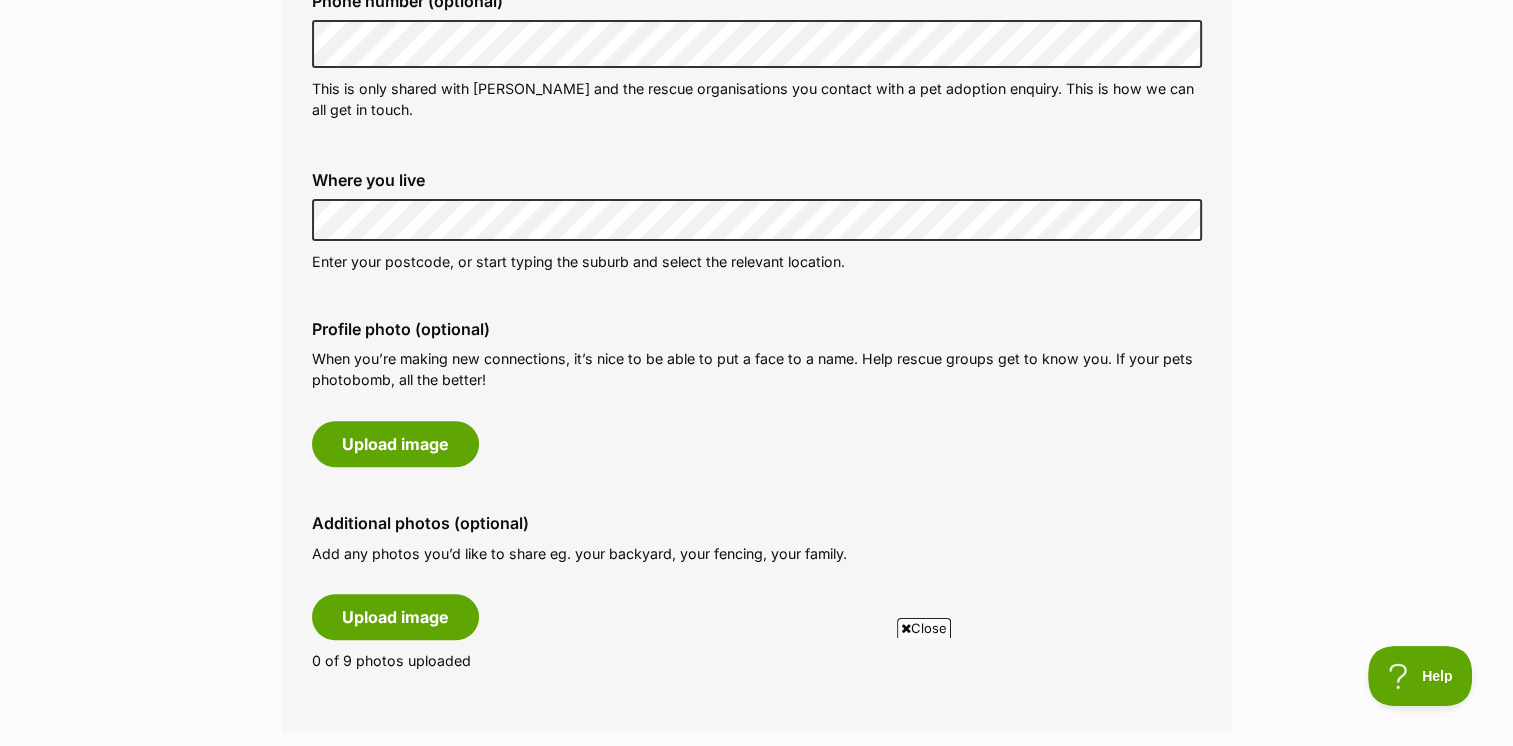 click on "My adopter profile
Why do I need an adopter profile?
Your adopter profile will not be visible to the public.
Great adoptions happen when a great match is made. Completing your profile helps rescue organisations get to know you and what you’re looking for in a pet. Only when you submit an adoption enquiry via the PetRescue website will we send your details to the organisation caring for that pet.
About me
Phone number (optional)
This is only shared with PetRescue and the rescue organisations you contact with a pet adoption enquiry. This is how we can all get in touch.
Where you live
Address line 1 (optional)
Address line 2 (optional)
Suburb (optional)
State
Postcode
Enter your postcode, or start typing the suburb and select the relevant location.
Profile photo (optional)
Upload image
Remove profile image (optional)
Additional photos (optional)" at bounding box center (756, 881) 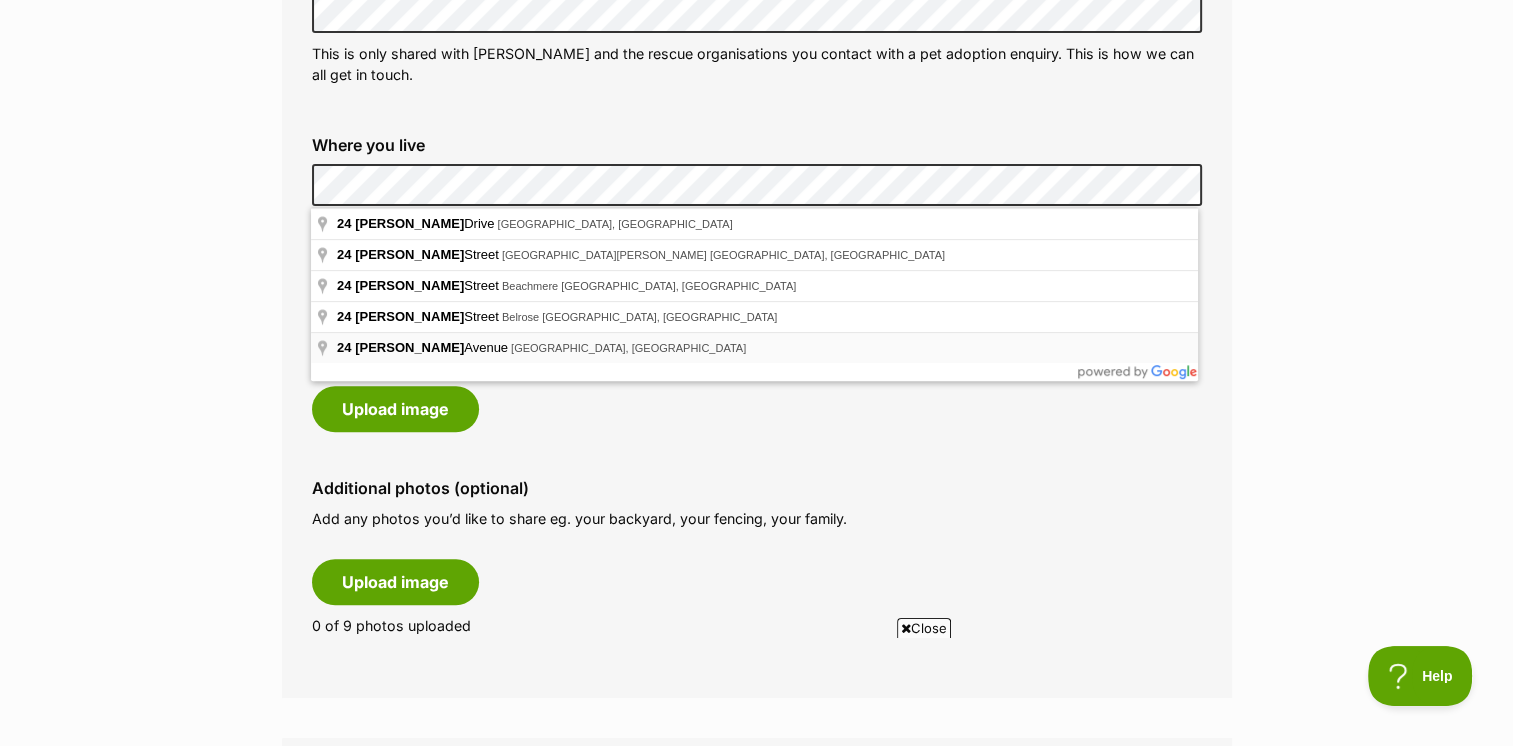 scroll, scrollTop: 600, scrollLeft: 0, axis: vertical 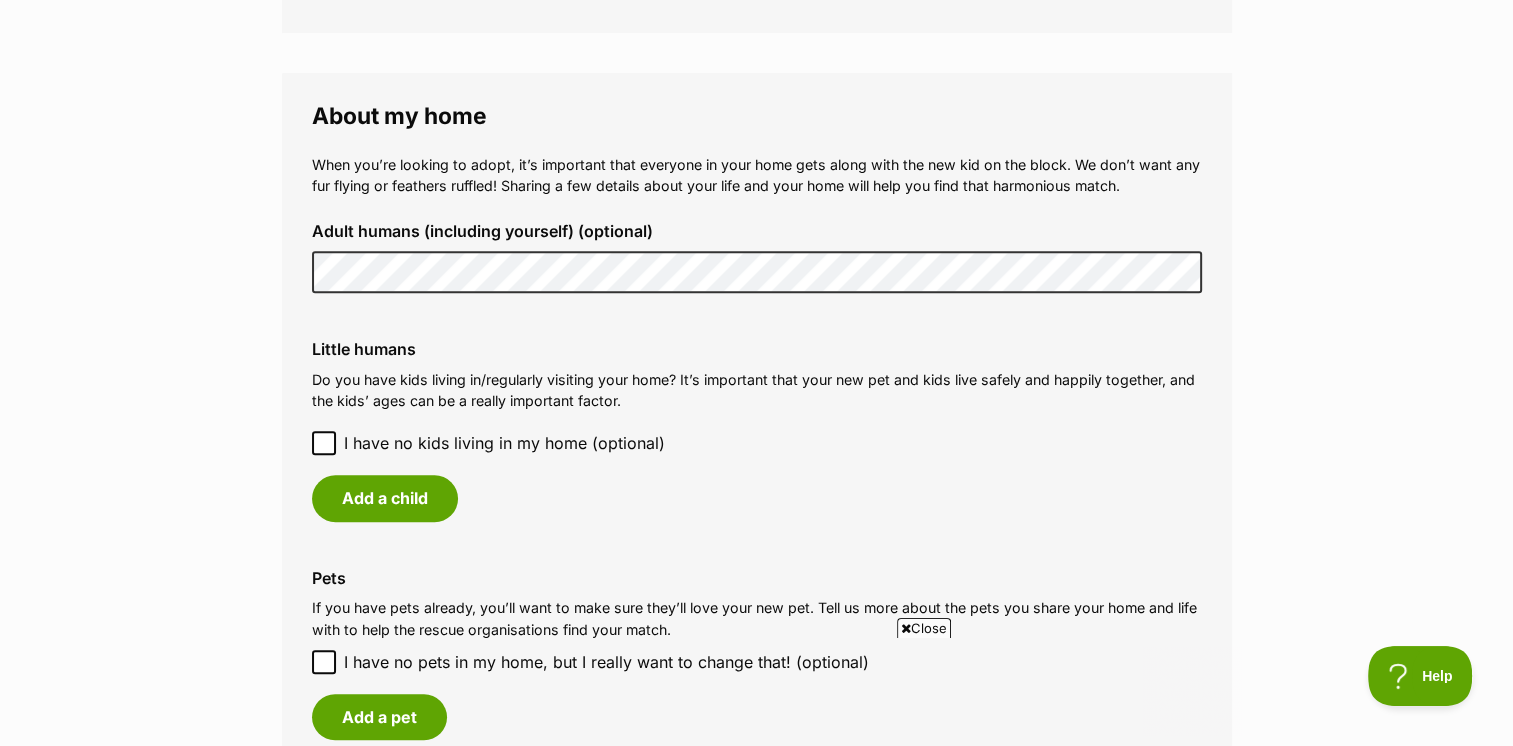 click on "My adopter profile
Why do I need an adopter profile?
Your adopter profile will not be visible to the public.
Great adoptions happen when a great match is made. Completing your profile helps rescue organisations get to know you and what you’re looking for in a pet. Only when you submit an adoption enquiry via the PetRescue website will we send your details to the organisation caring for that pet.
About me
Phone number (optional)
This is only shared with PetRescue and the rescue organisations you contact with a pet adoption enquiry. This is how we can all get in touch.
Where you live
Address line 1 (optional)
Address line 2 (optional)
Suburb (optional)
State New South Wales
Postcode
Enter your postcode, or start typing the suburb and select the relevant location.
Profile photo (optional)
Upload image
Remove profile image (optional)
Upload image" at bounding box center [756, 181] 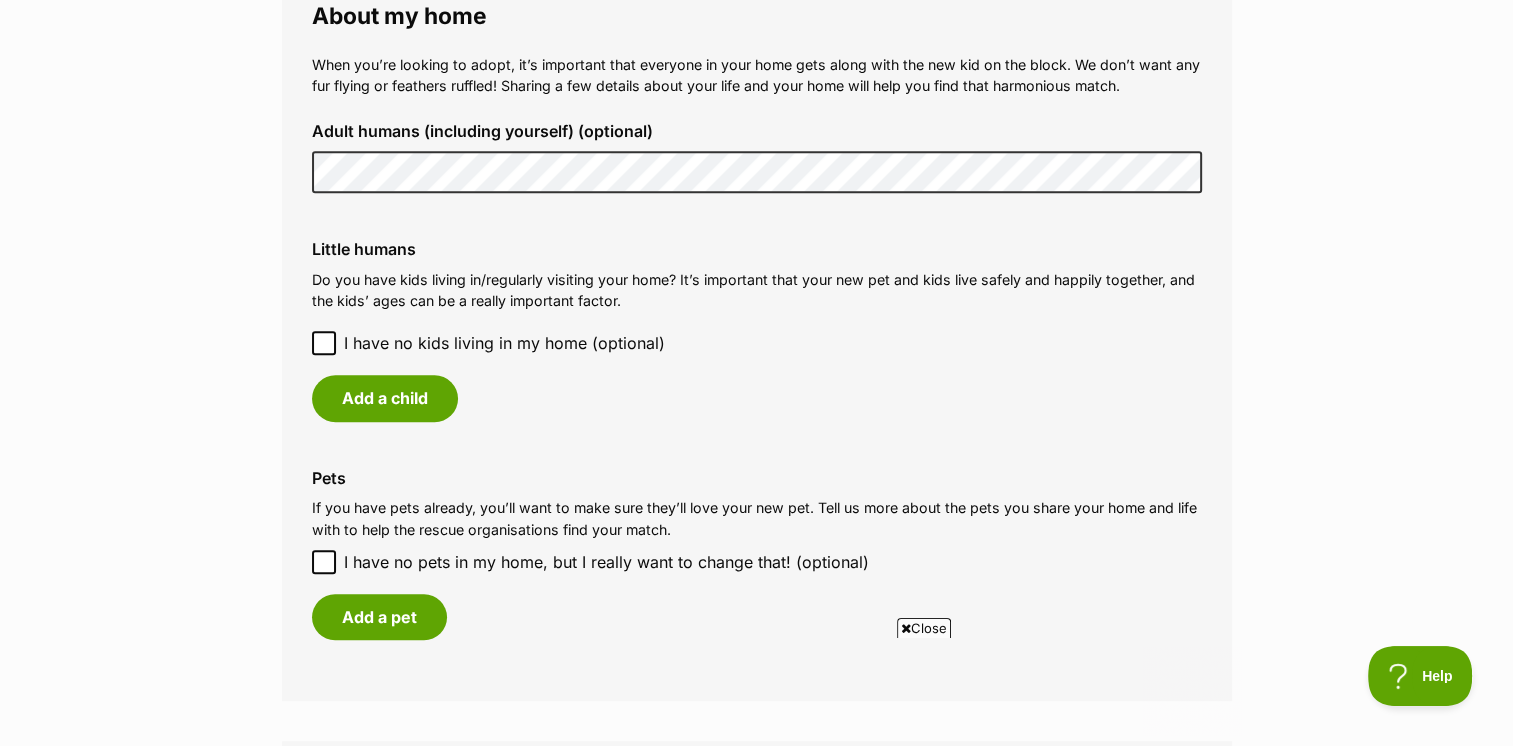 scroll, scrollTop: 1600, scrollLeft: 0, axis: vertical 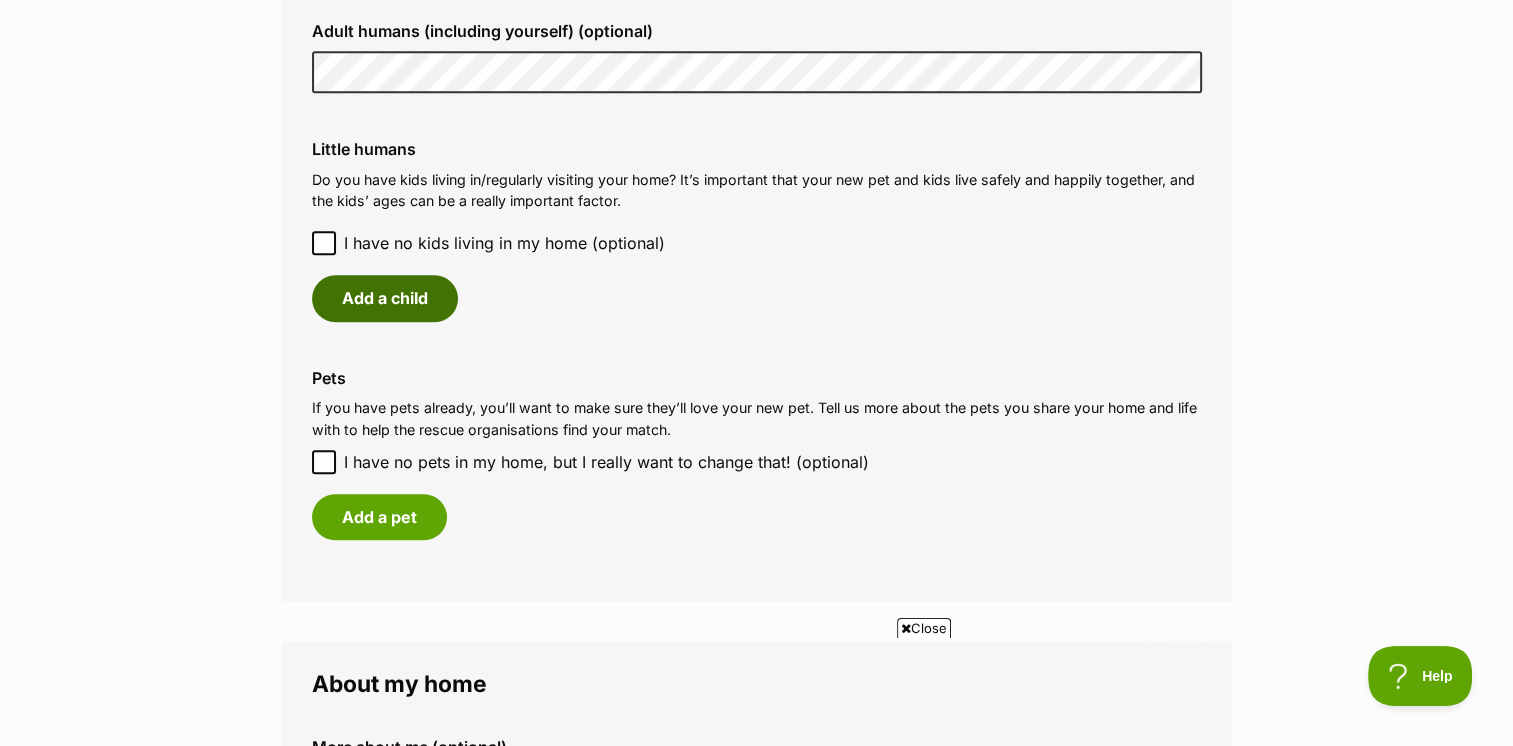 click on "Add a child" at bounding box center [385, 298] 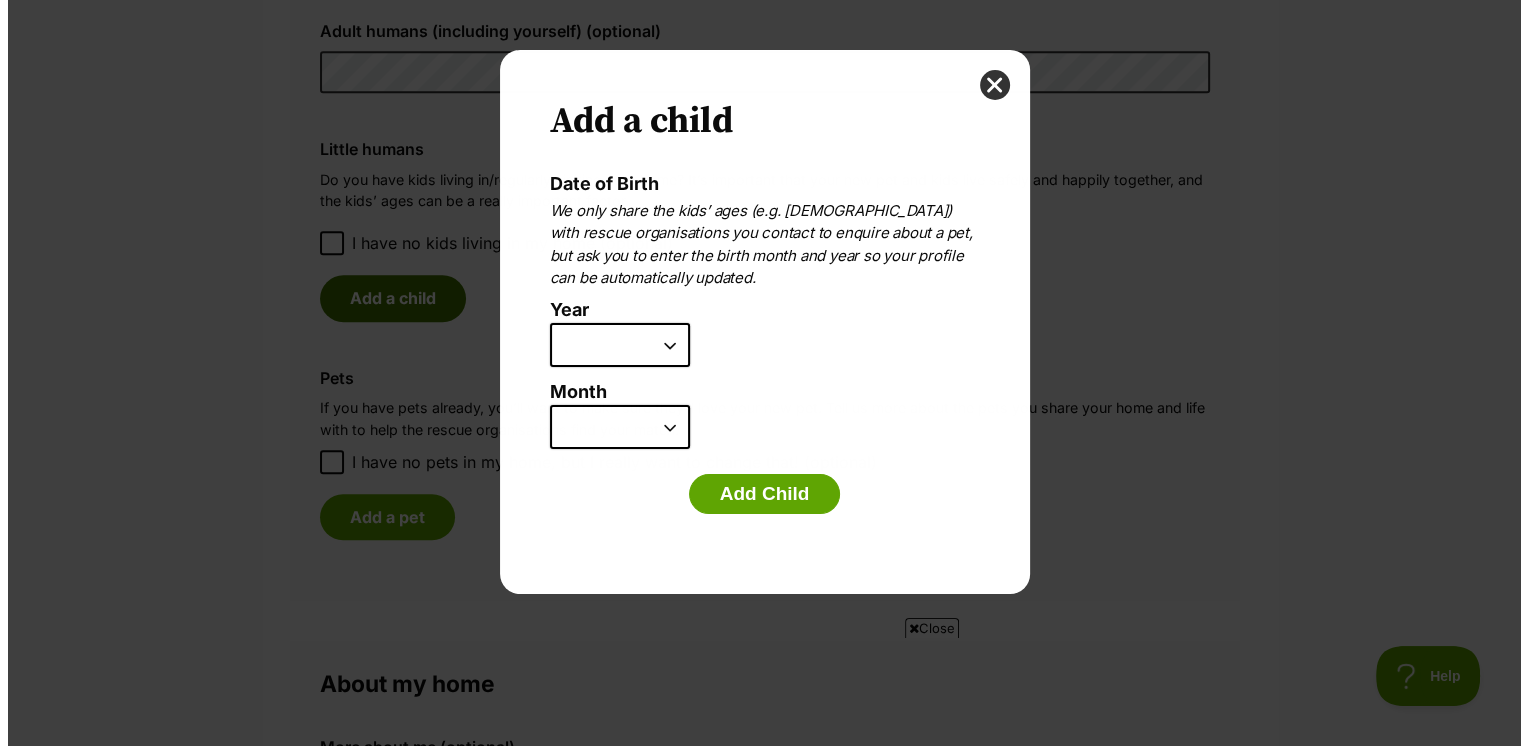 scroll, scrollTop: 0, scrollLeft: 0, axis: both 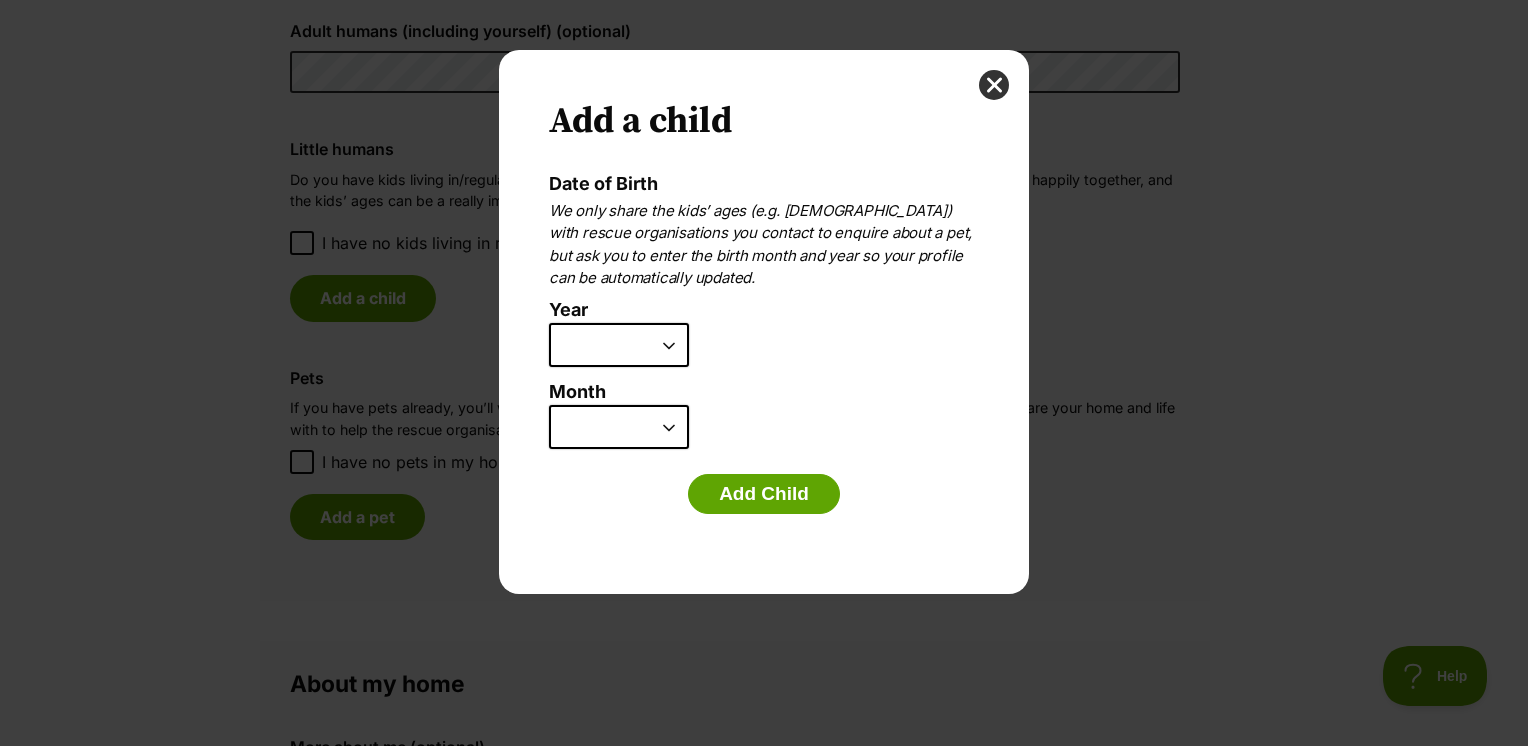 click on "2025
2024
2023
2022
2021
2020
2019
2018
2017
2016
2015
2014
2013
2012
2011
2010
2009
2008
2007" at bounding box center [619, 345] 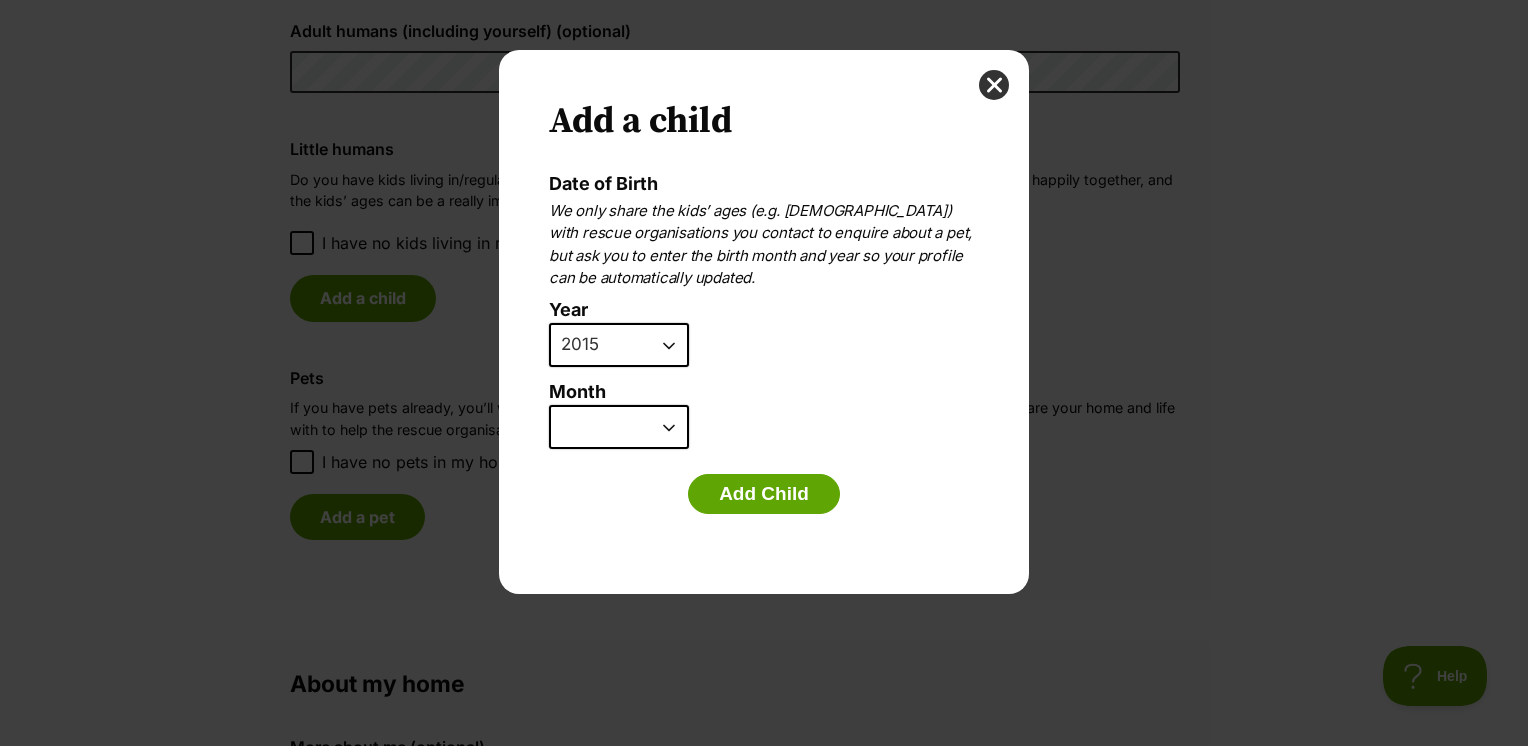 click on "2025
2024
2023
2022
2021
2020
2019
2018
2017
2016
2015
2014
2013
2012
2011
2010
2009
2008
2007" at bounding box center (619, 345) 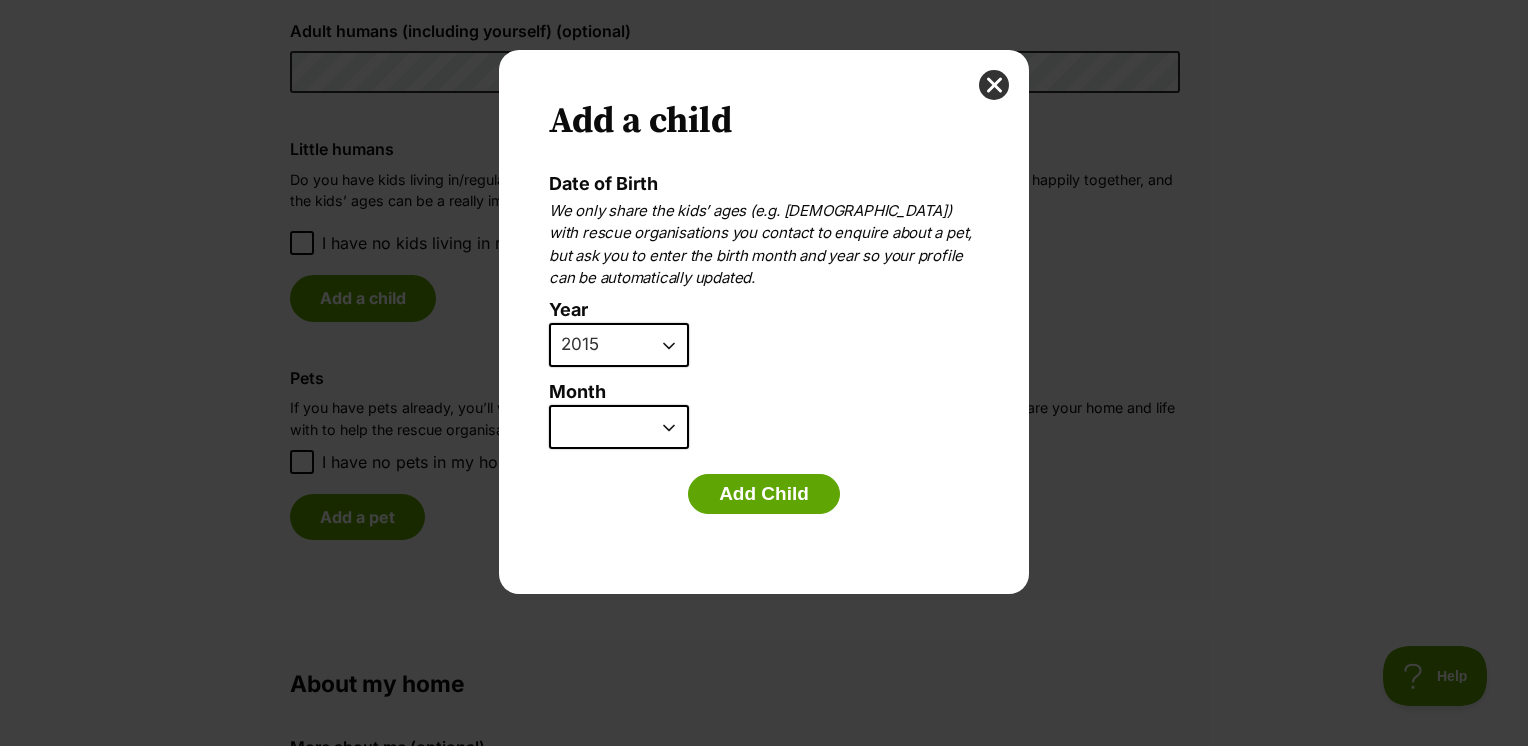 scroll, scrollTop: 0, scrollLeft: 0, axis: both 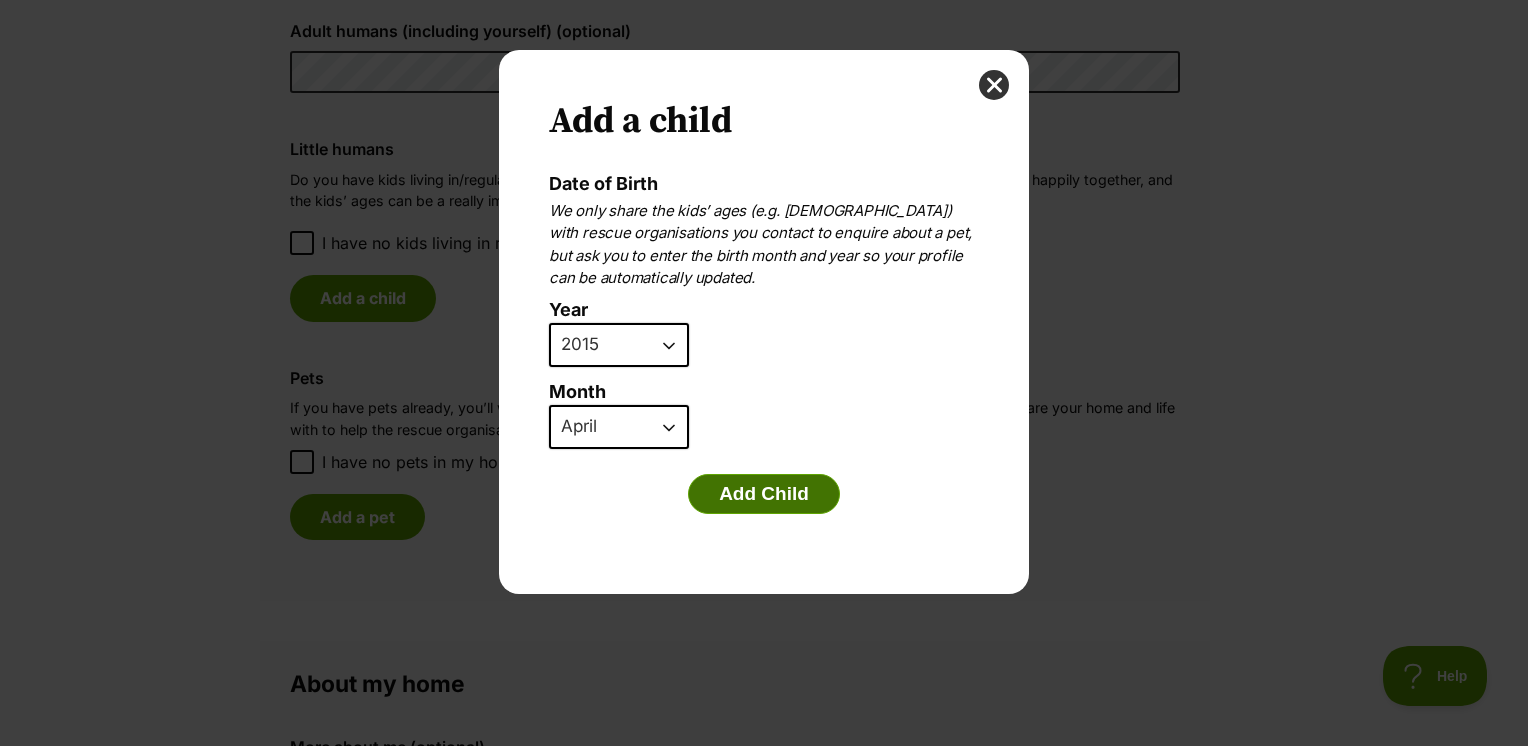 click on "Add Child" at bounding box center (764, 494) 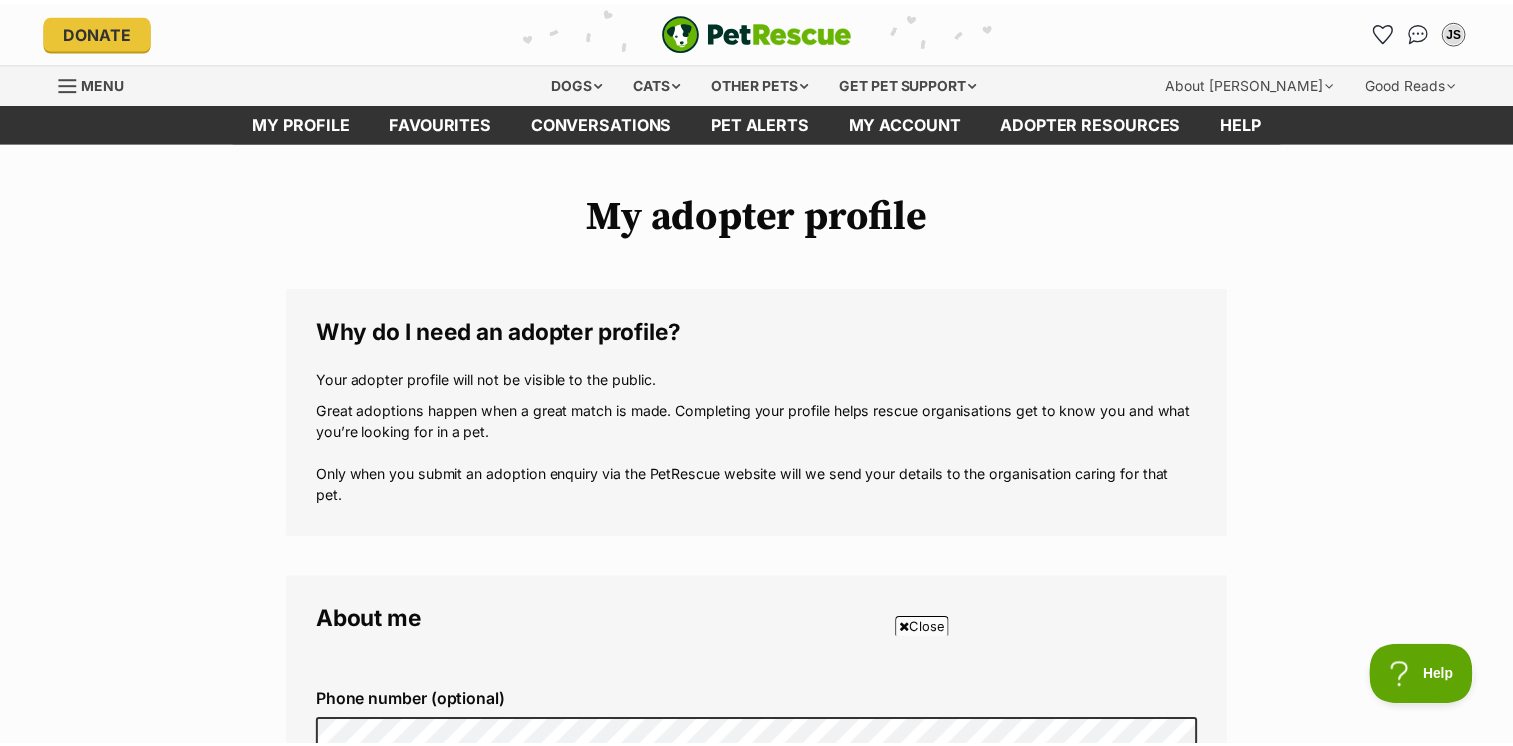 scroll, scrollTop: 1600, scrollLeft: 0, axis: vertical 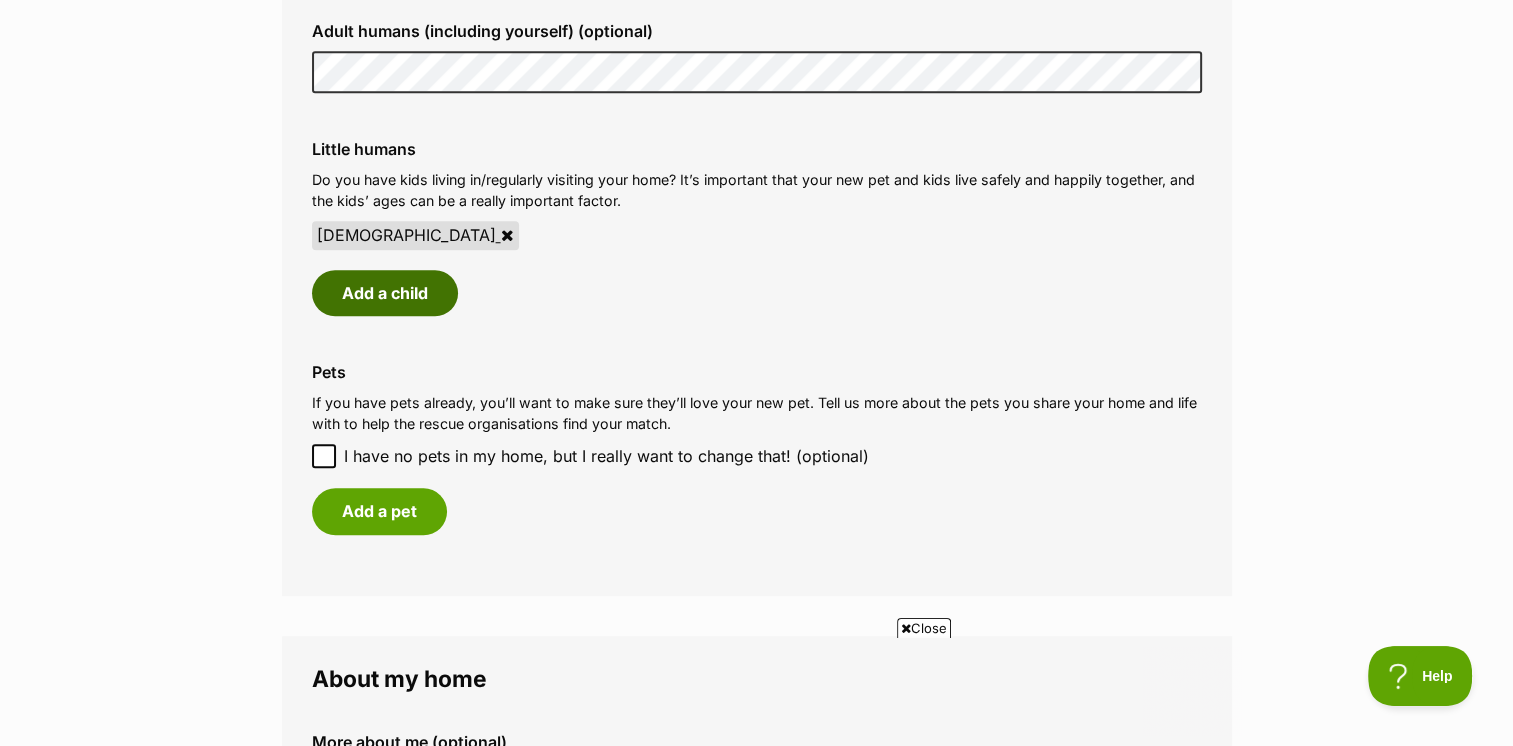 click on "Add a child" at bounding box center (385, 293) 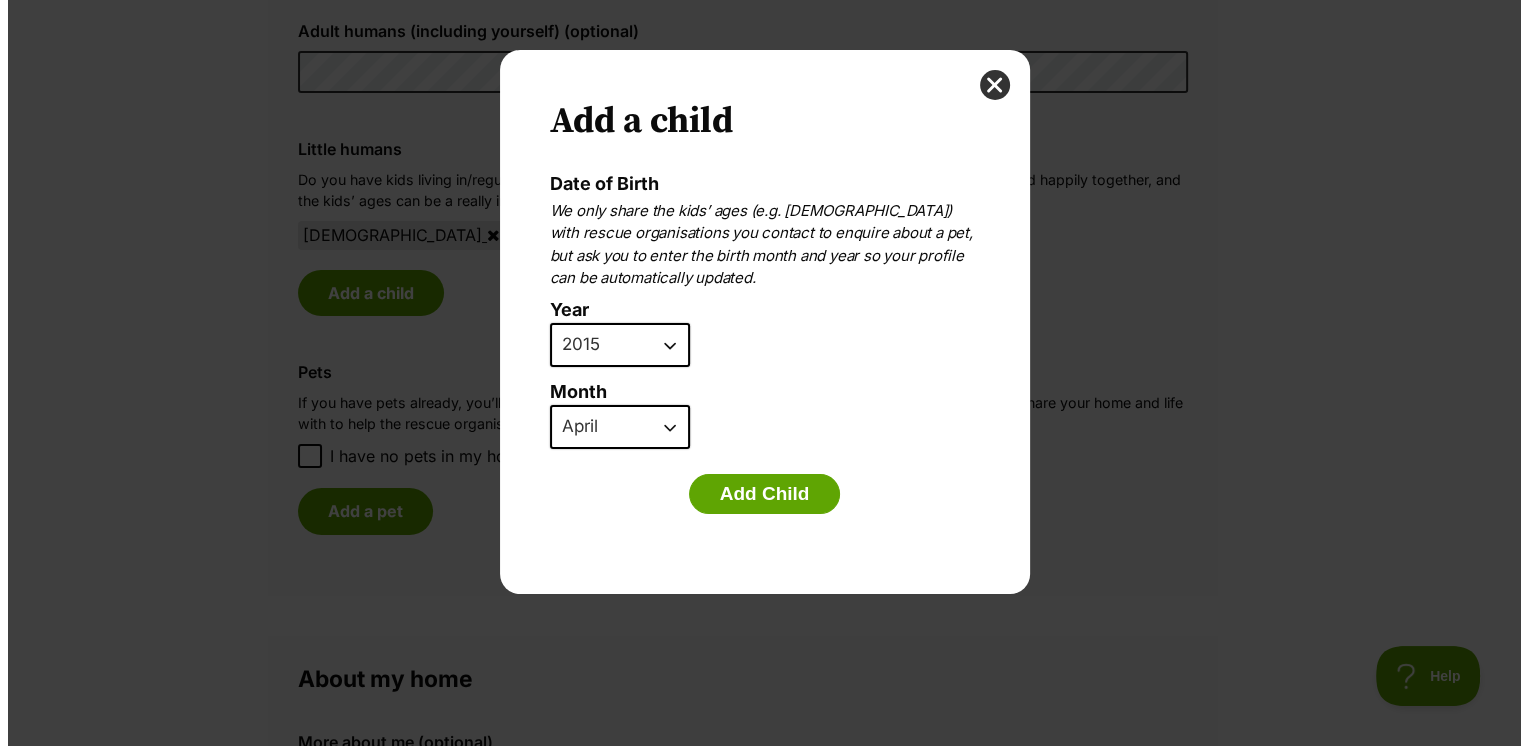 scroll, scrollTop: 0, scrollLeft: 0, axis: both 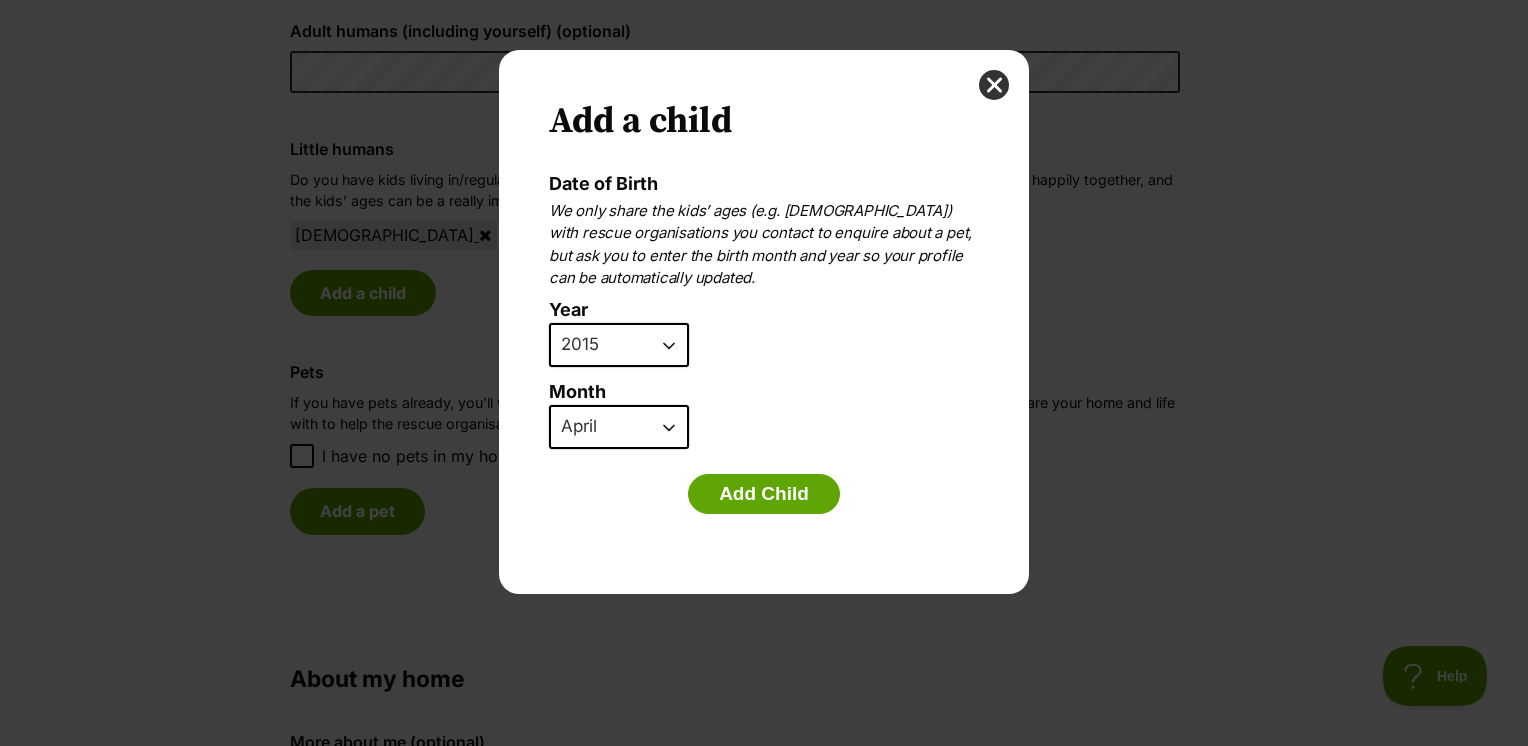 click on "2025
2024
2023
2022
2021
2020
2019
2018
2017
2016
2015
2014
2013
2012
2011
2010
2009
2008
2007" at bounding box center [619, 345] 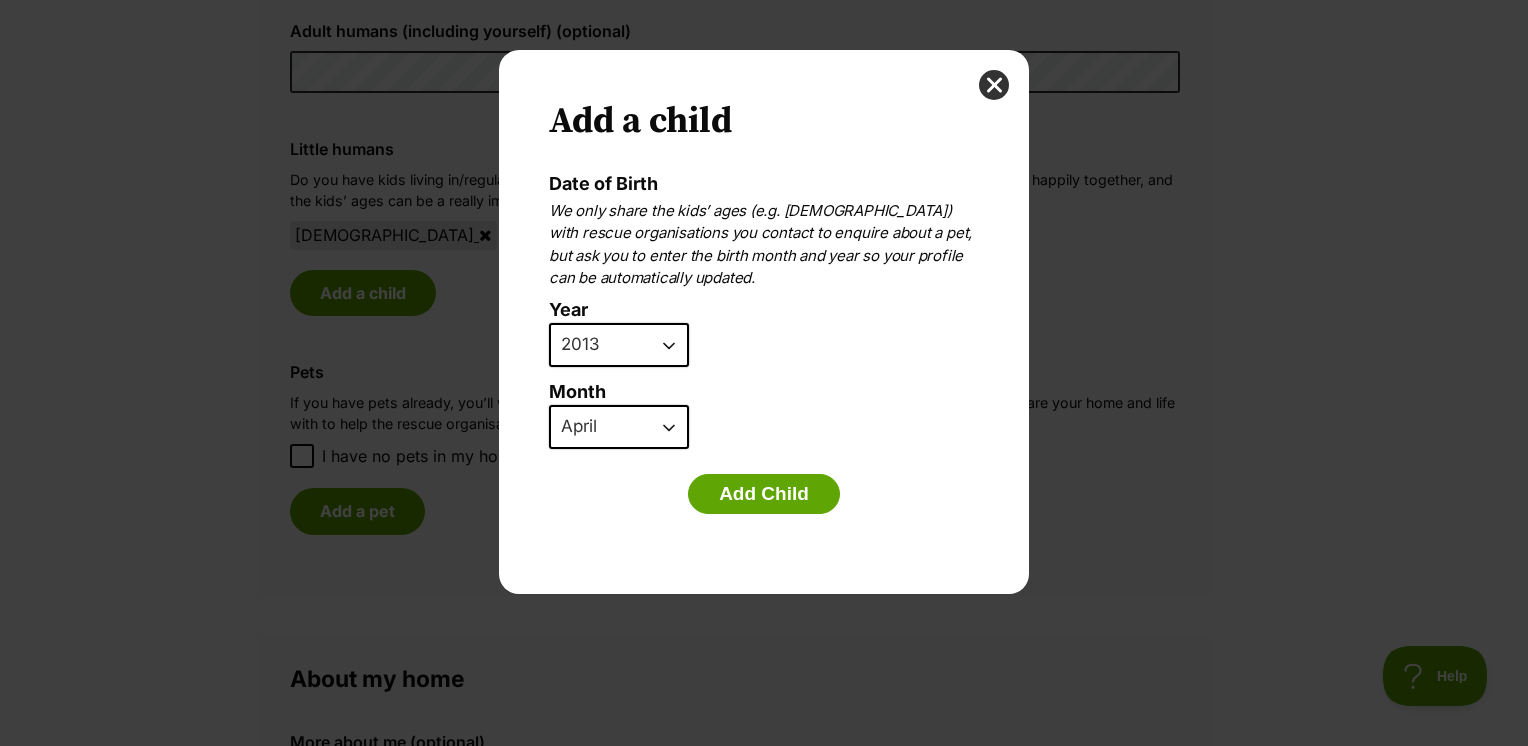 click on "January
February
March
April
May
June
July
August
September
October
November
December" at bounding box center [619, 427] 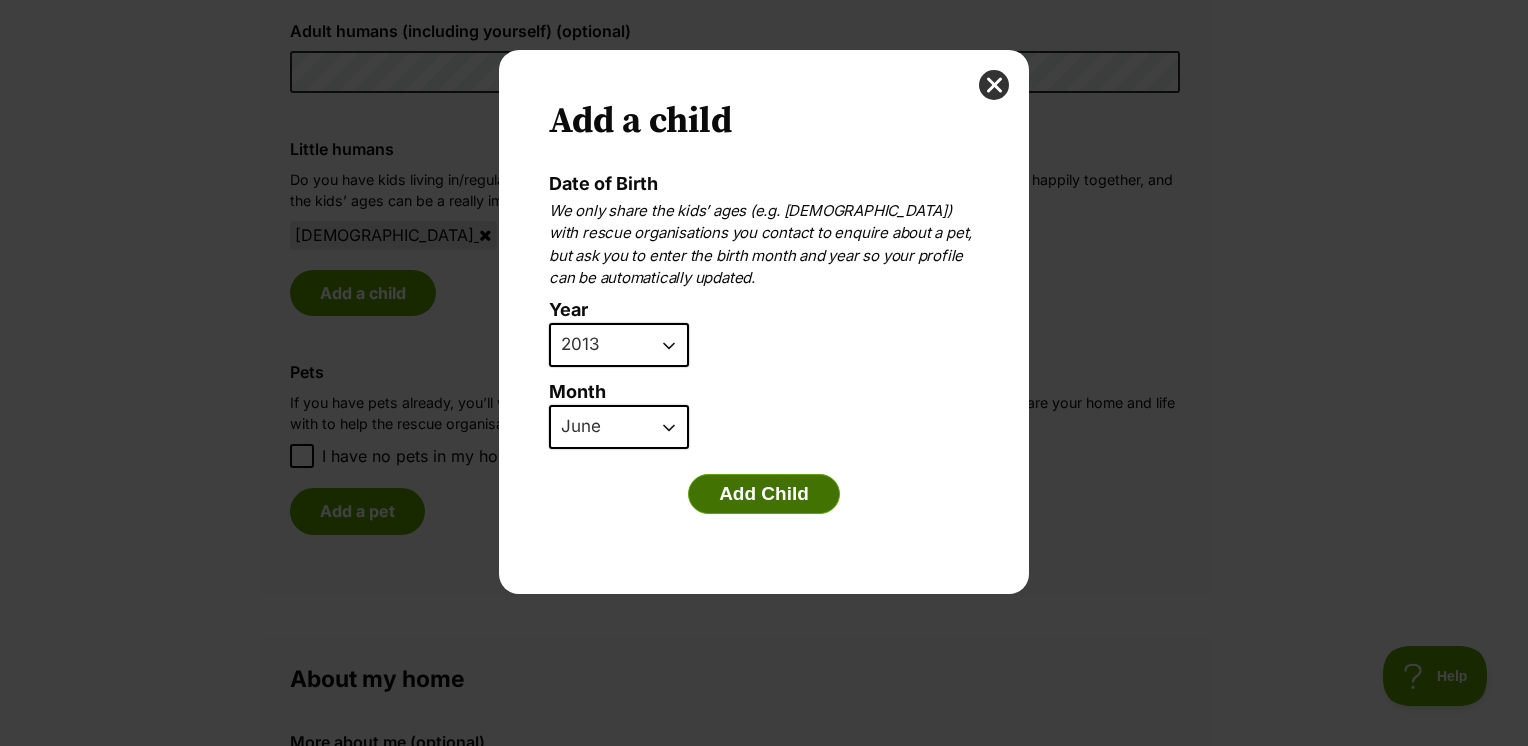 click on "Add Child" at bounding box center [764, 494] 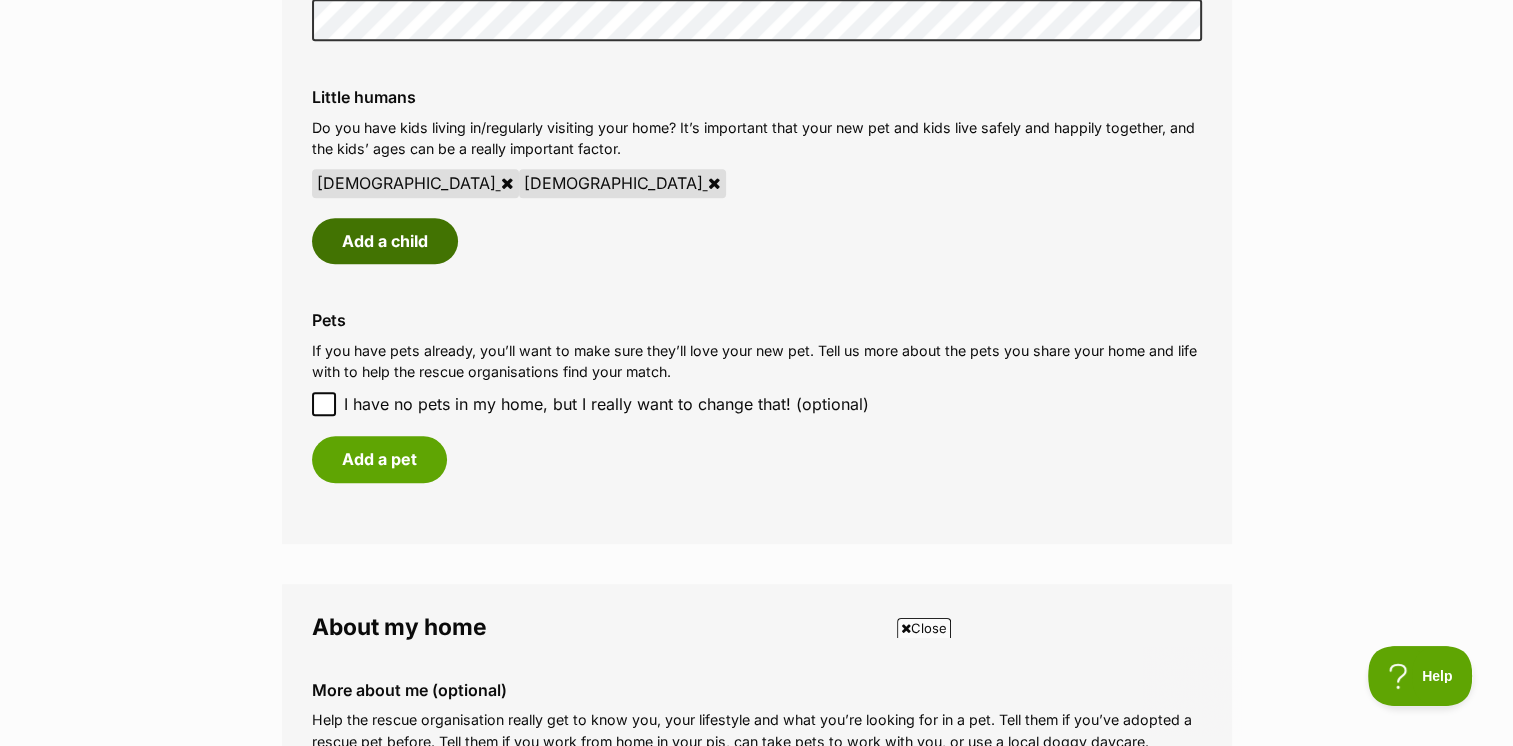 scroll, scrollTop: 1700, scrollLeft: 0, axis: vertical 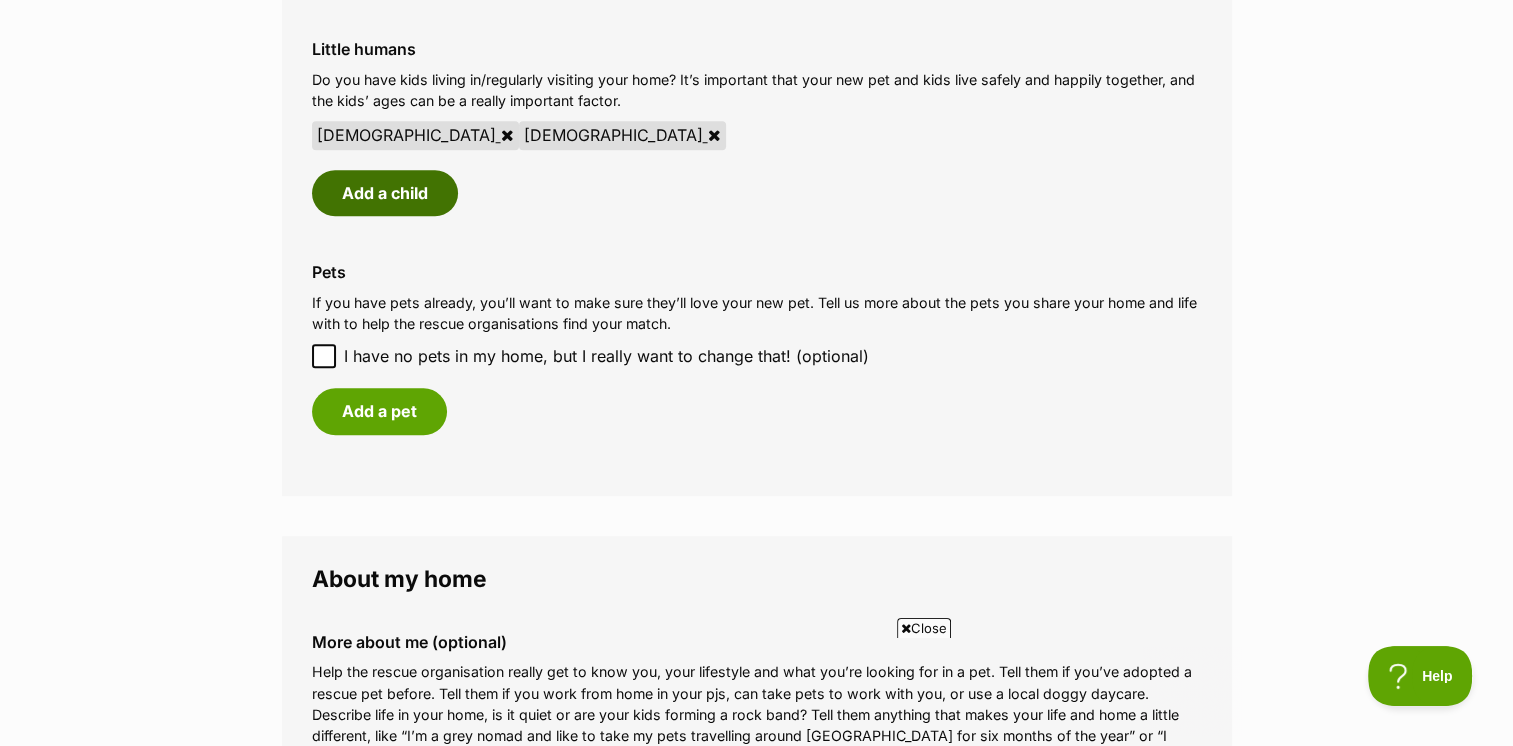 click on "Add a child" at bounding box center [385, 193] 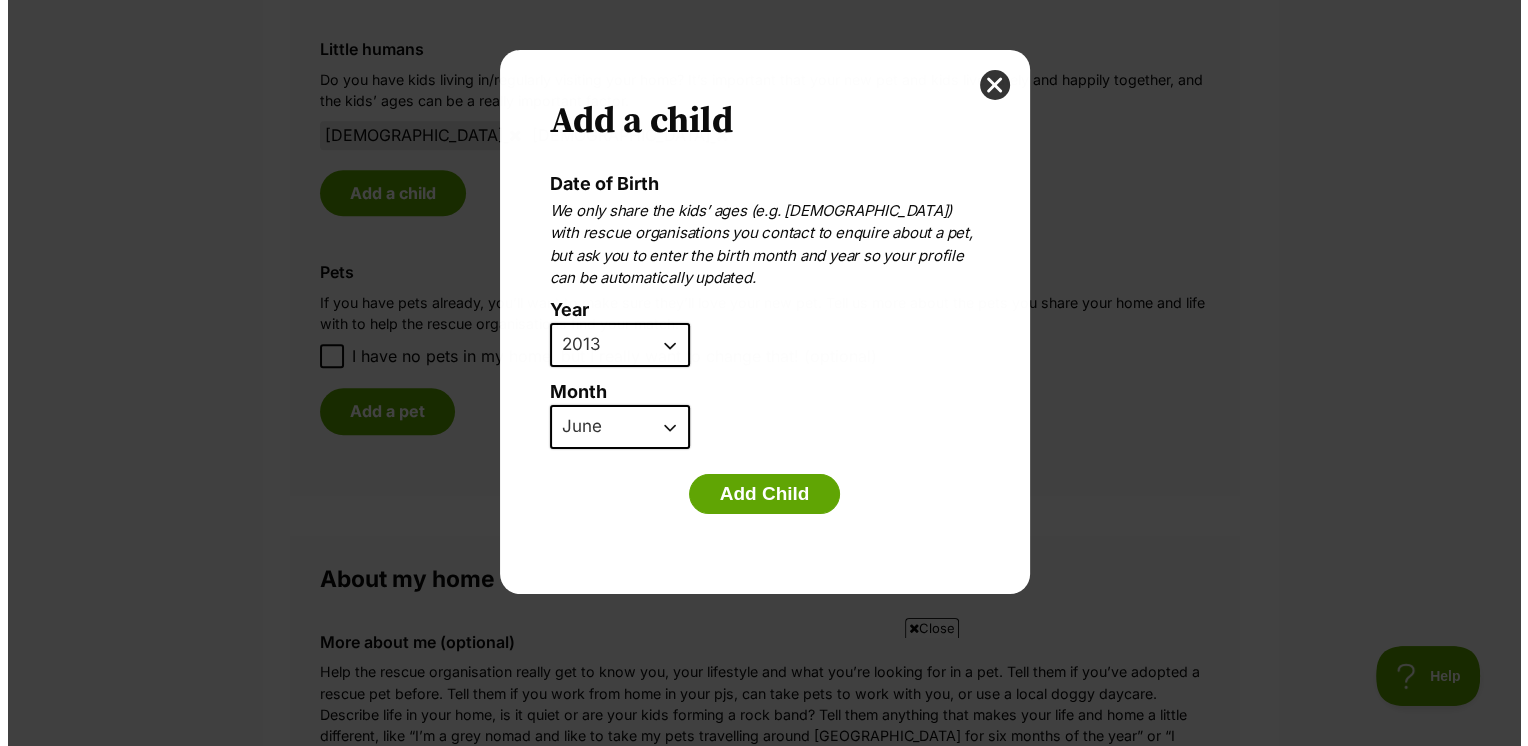 scroll, scrollTop: 0, scrollLeft: 0, axis: both 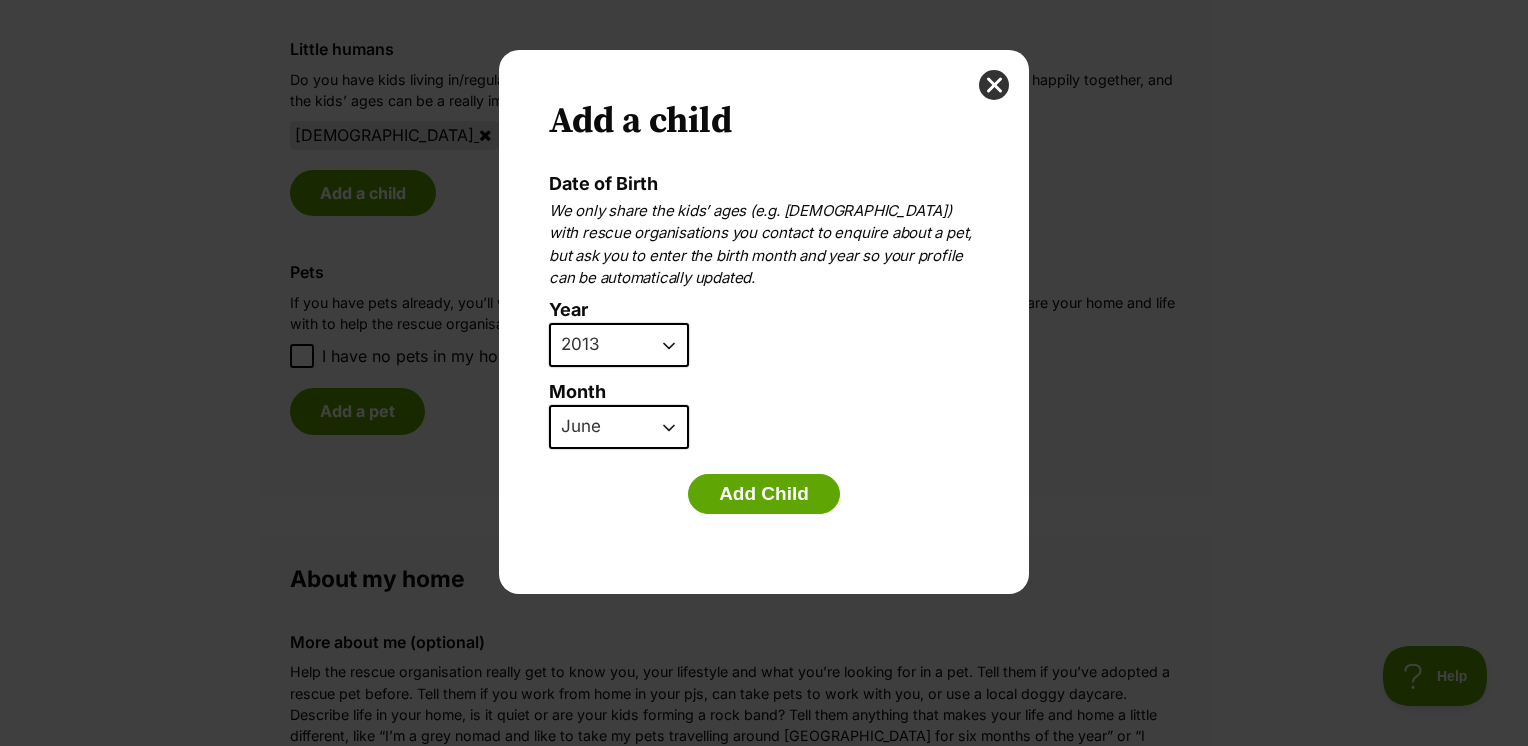 click on "2025
2024
2023
2022
2021
2020
2019
2018
2017
2016
2015
2014
2013
2012
2011
2010
2009
2008
2007" at bounding box center (619, 345) 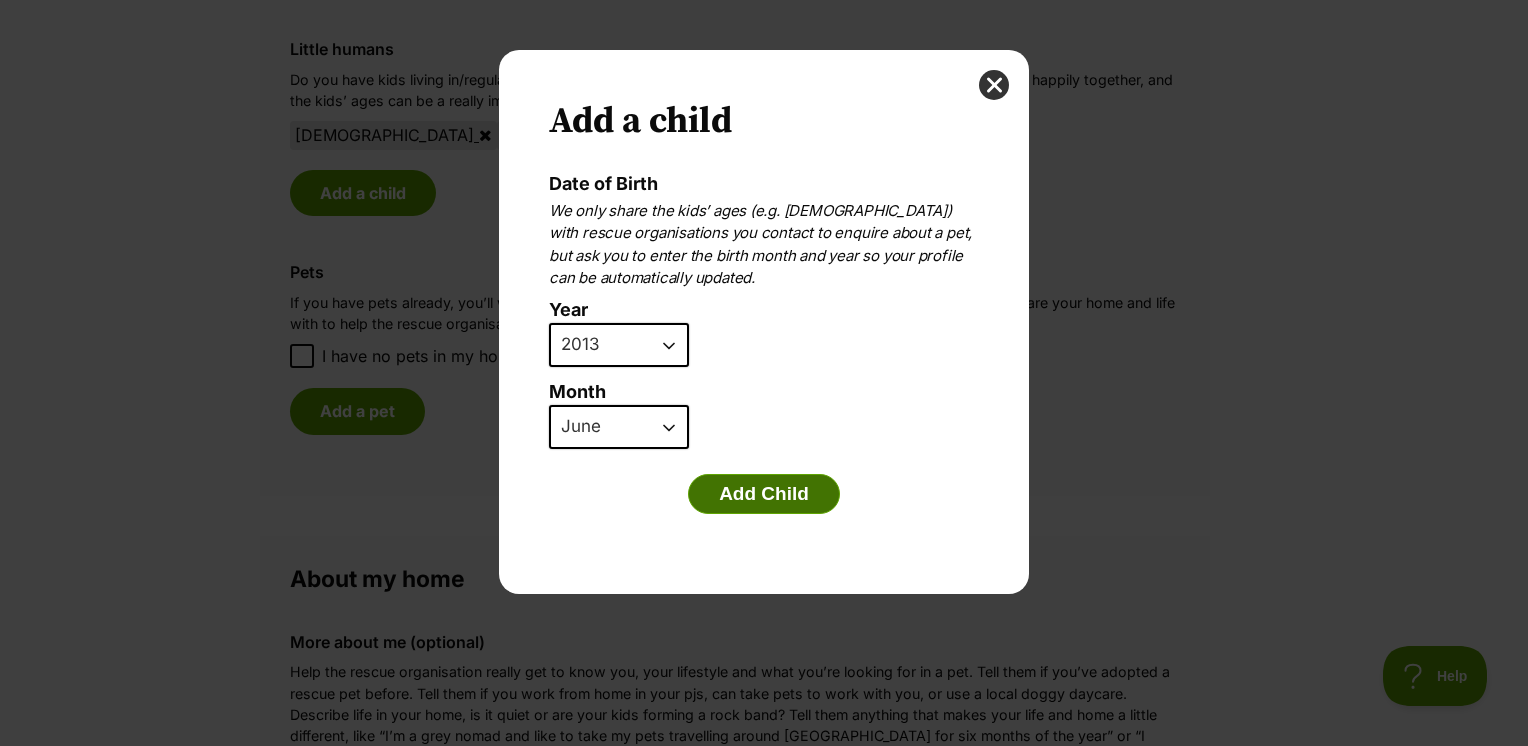 click on "Add Child" at bounding box center [764, 494] 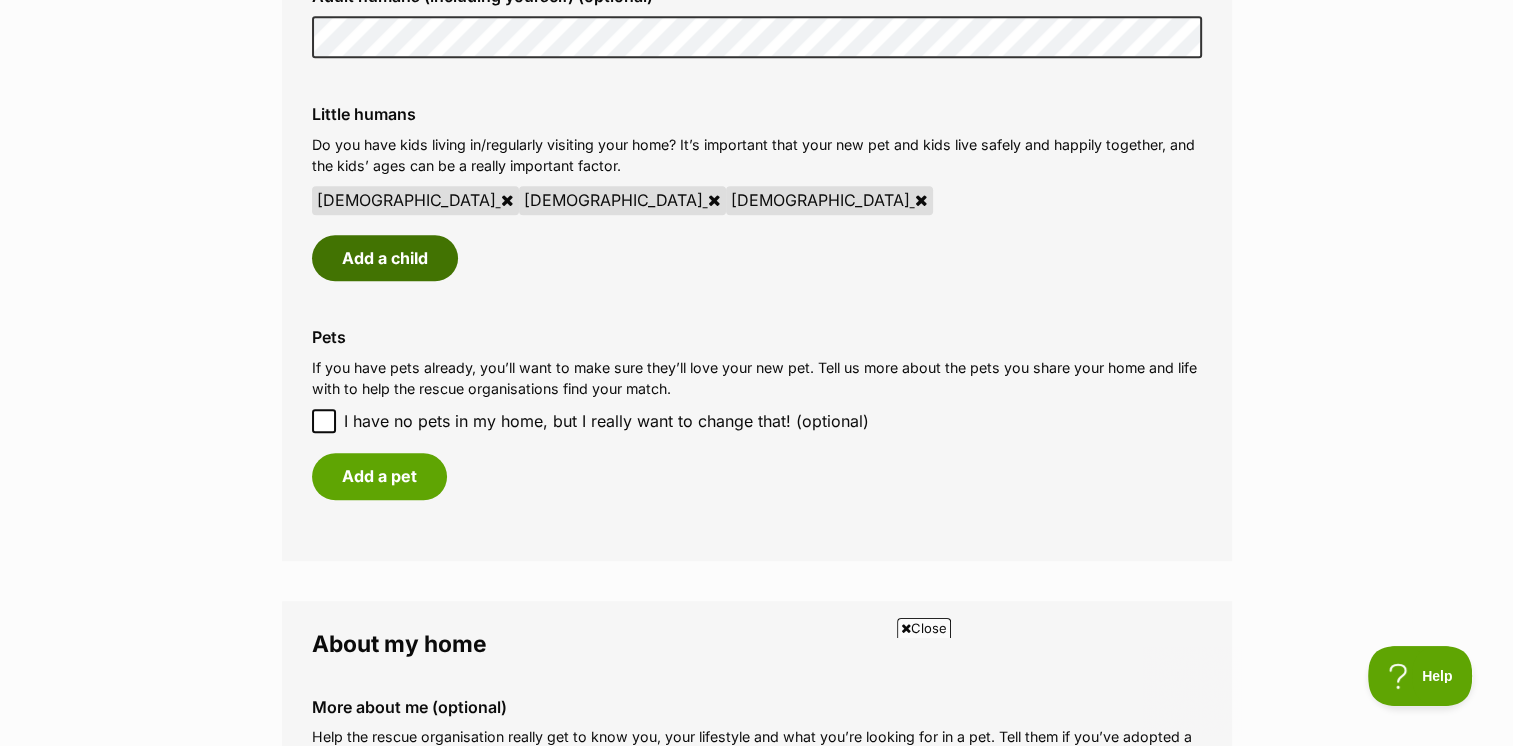scroll, scrollTop: 1600, scrollLeft: 0, axis: vertical 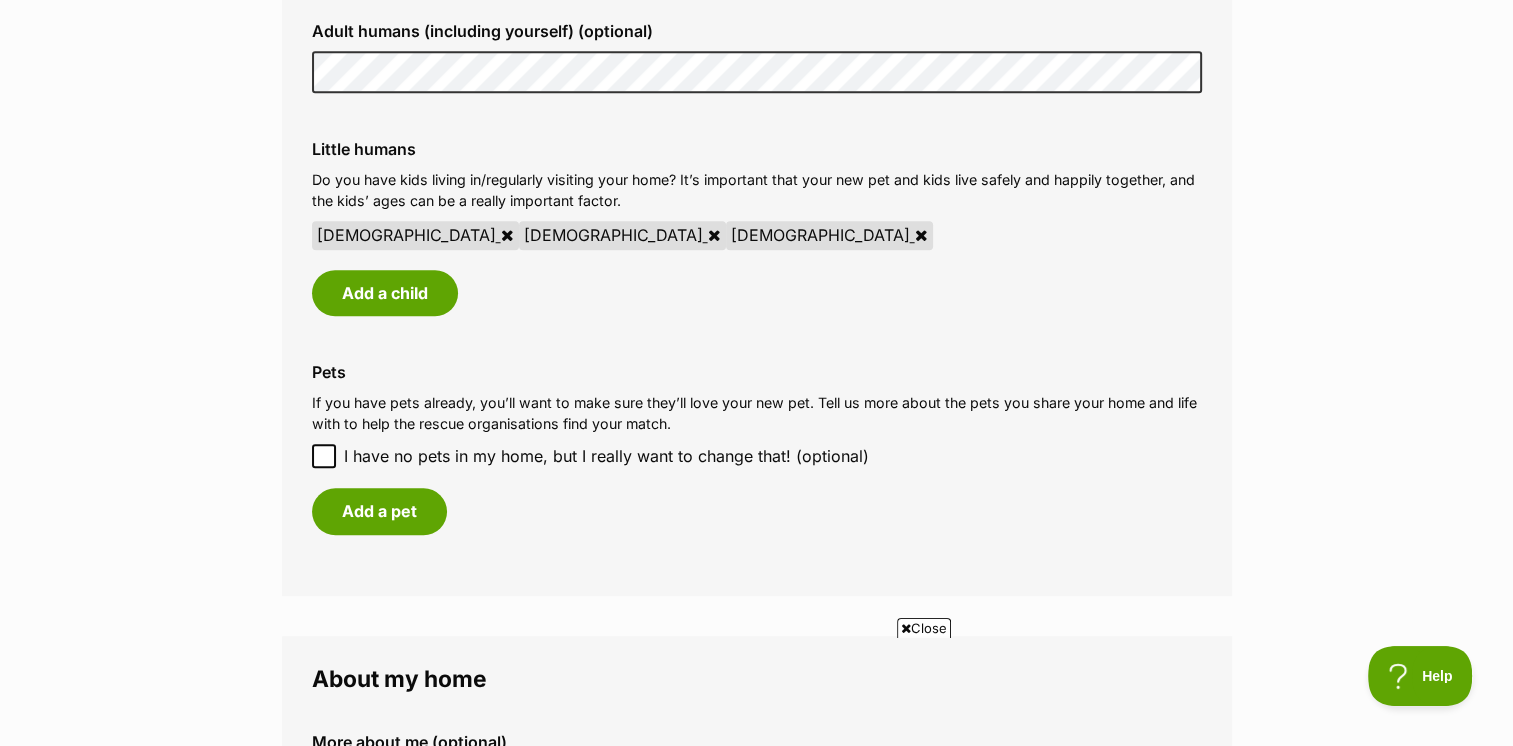 click 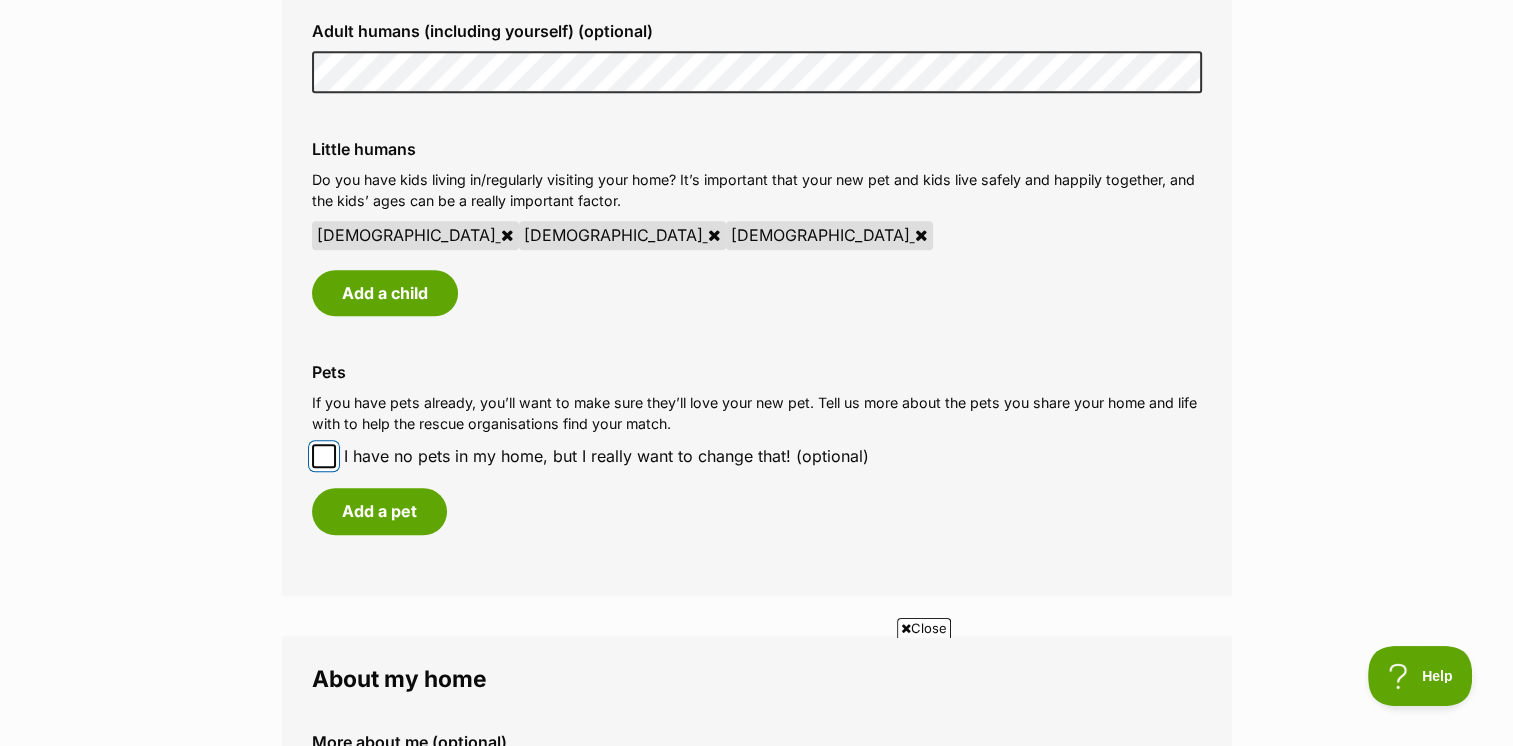 checkbox on "true" 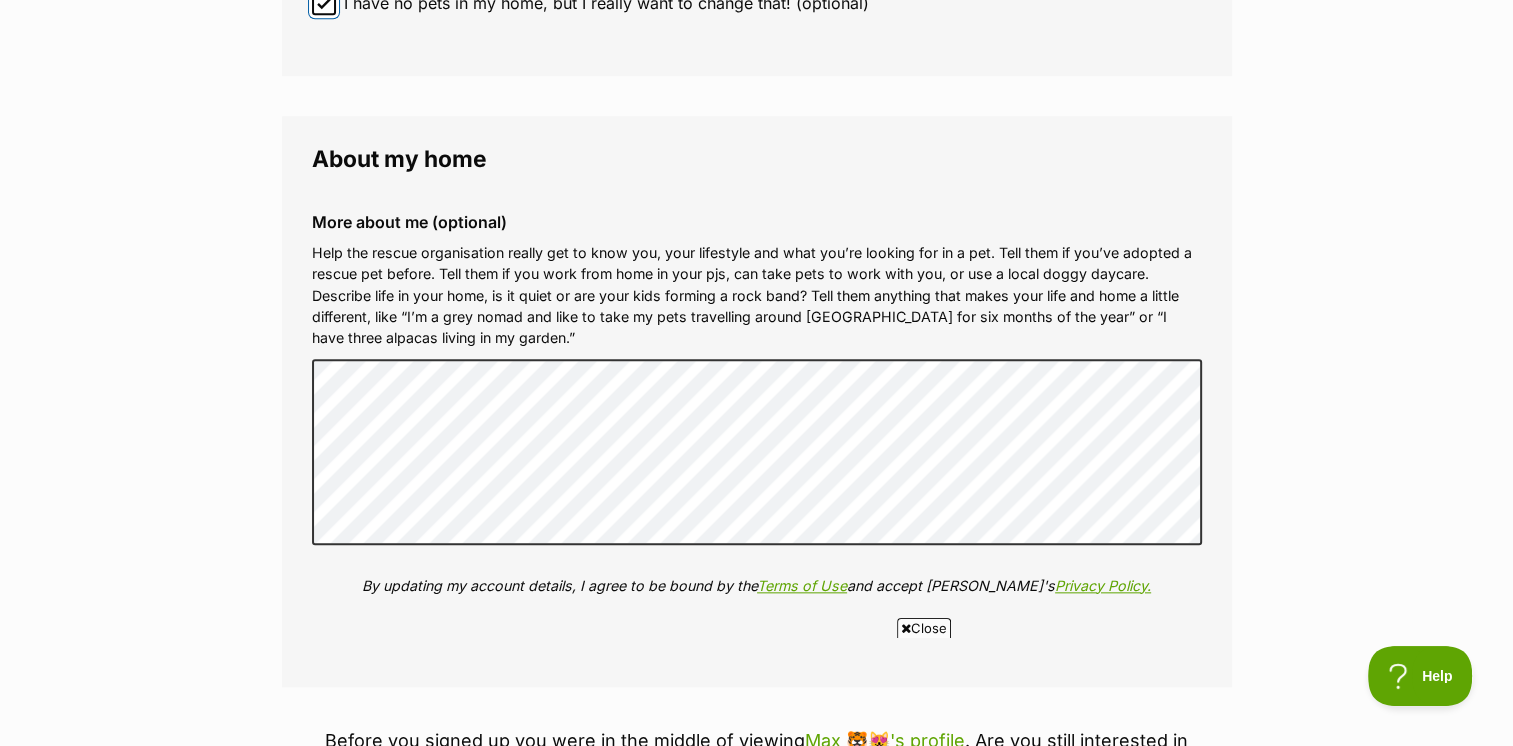 scroll, scrollTop: 2100, scrollLeft: 0, axis: vertical 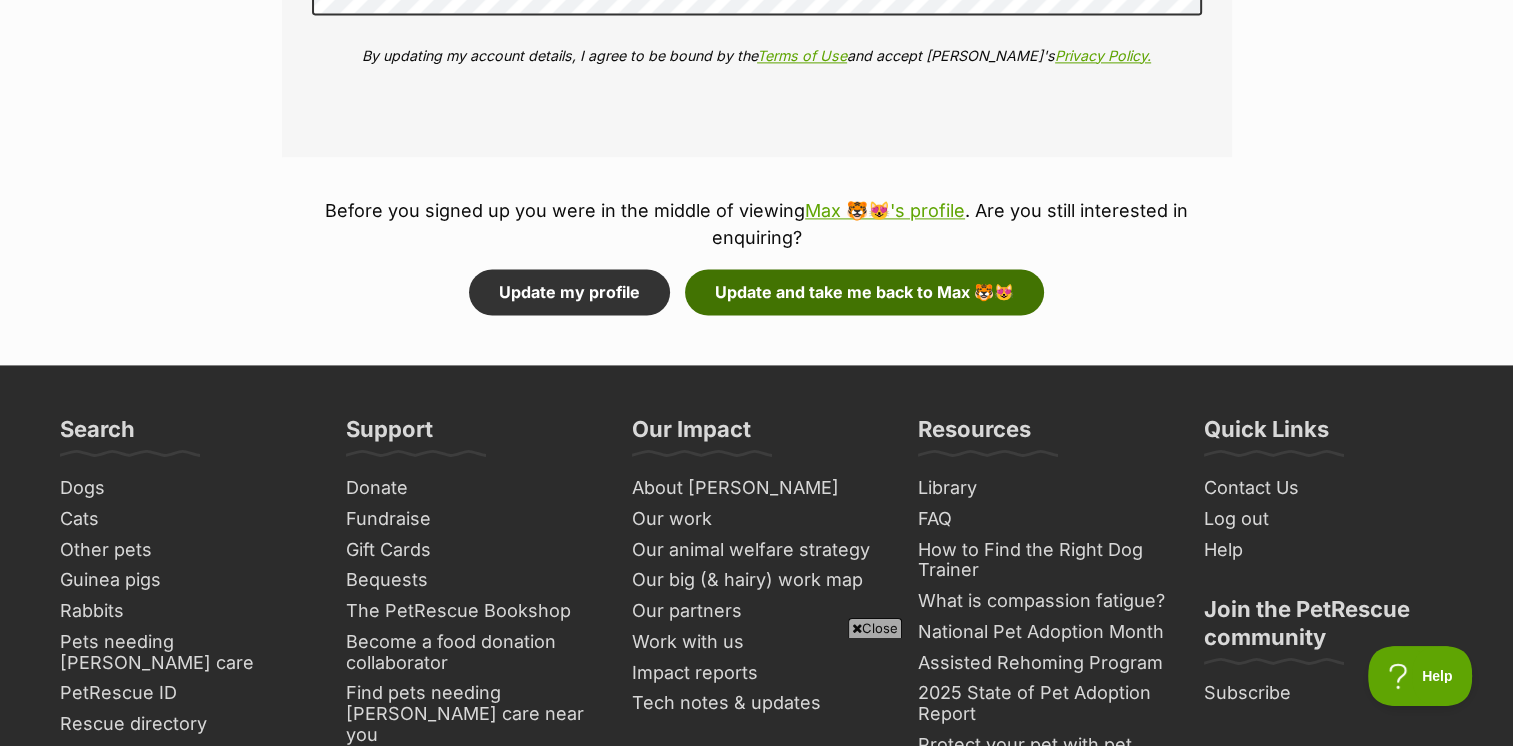 click on "Update and take me back to Max 🐯😻" at bounding box center (864, 292) 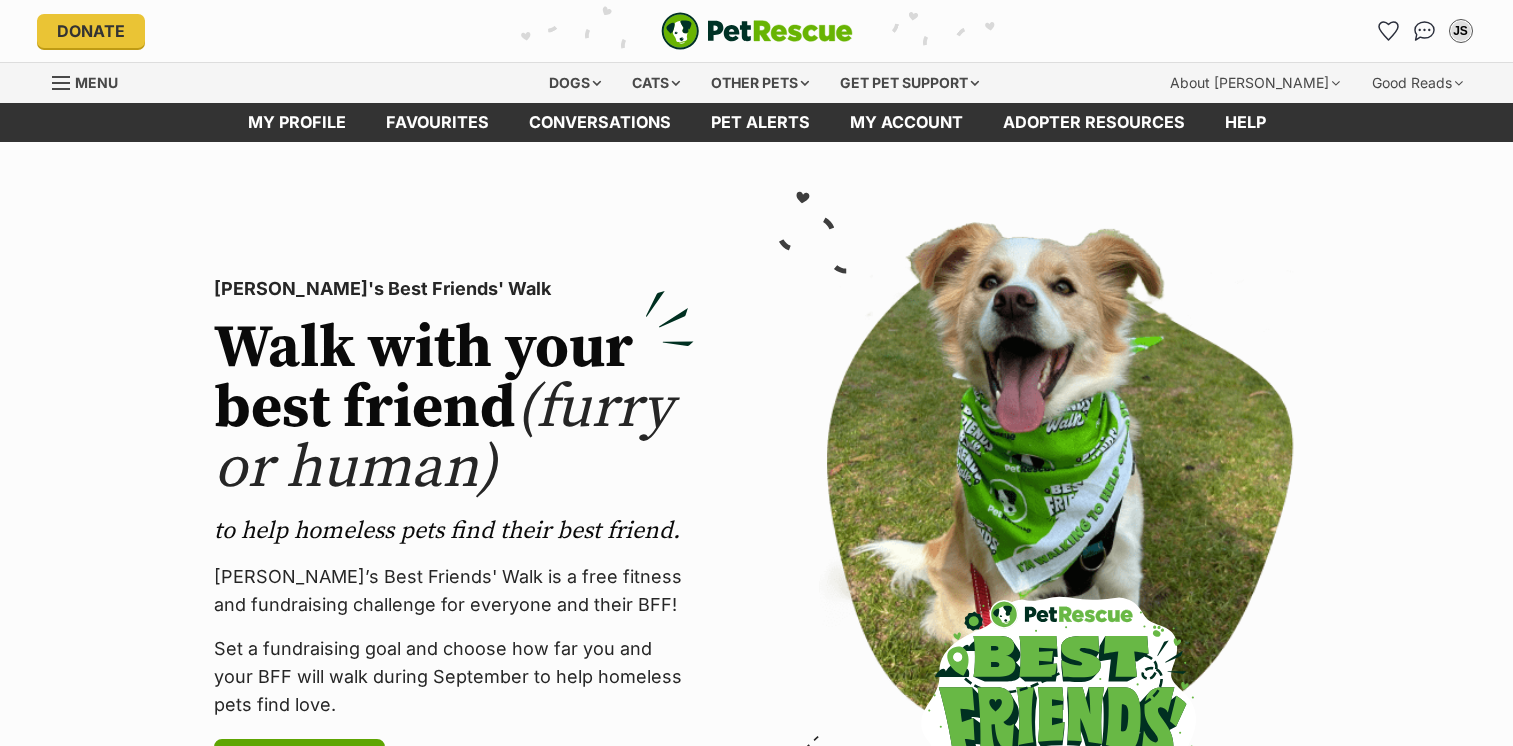 scroll, scrollTop: 0, scrollLeft: 0, axis: both 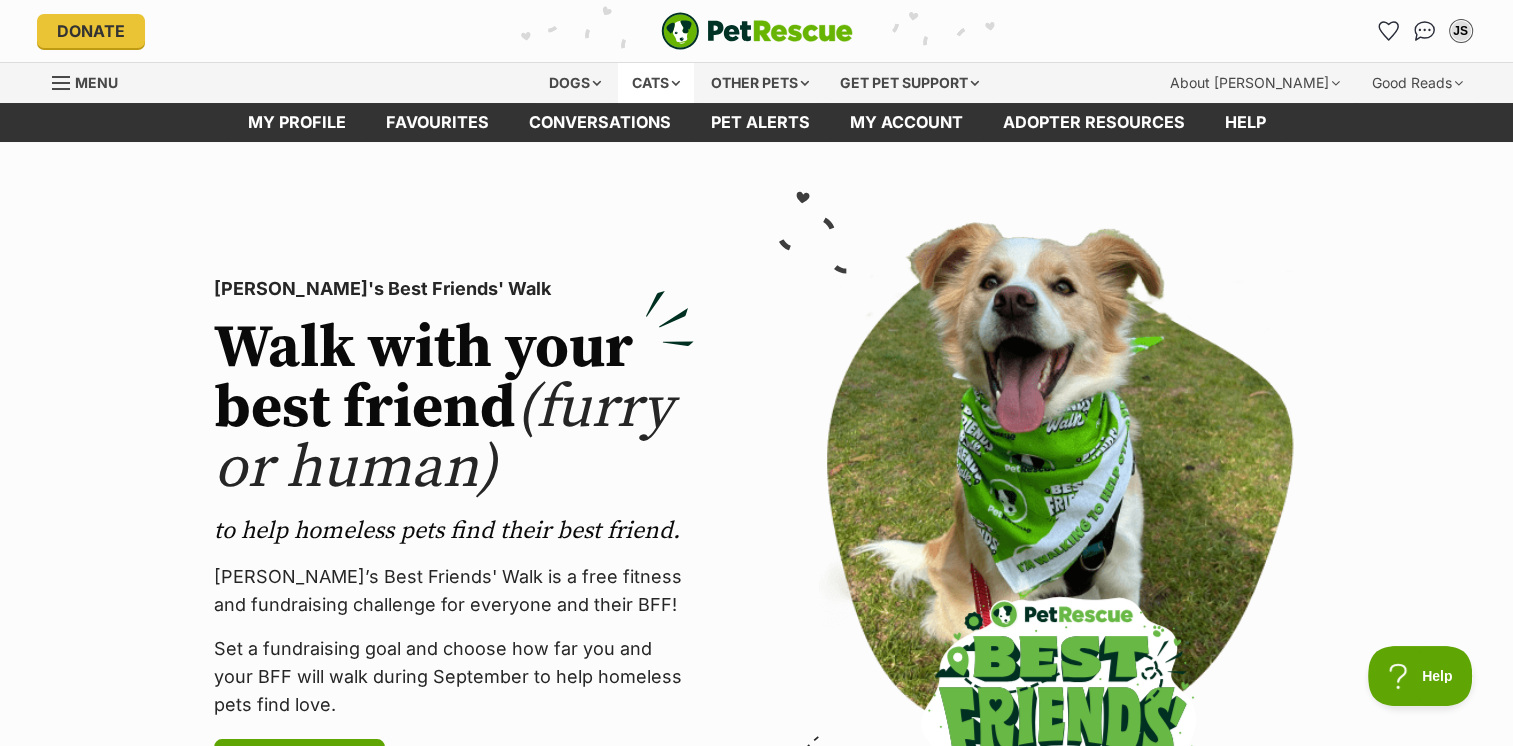 click on "Cats" at bounding box center [656, 83] 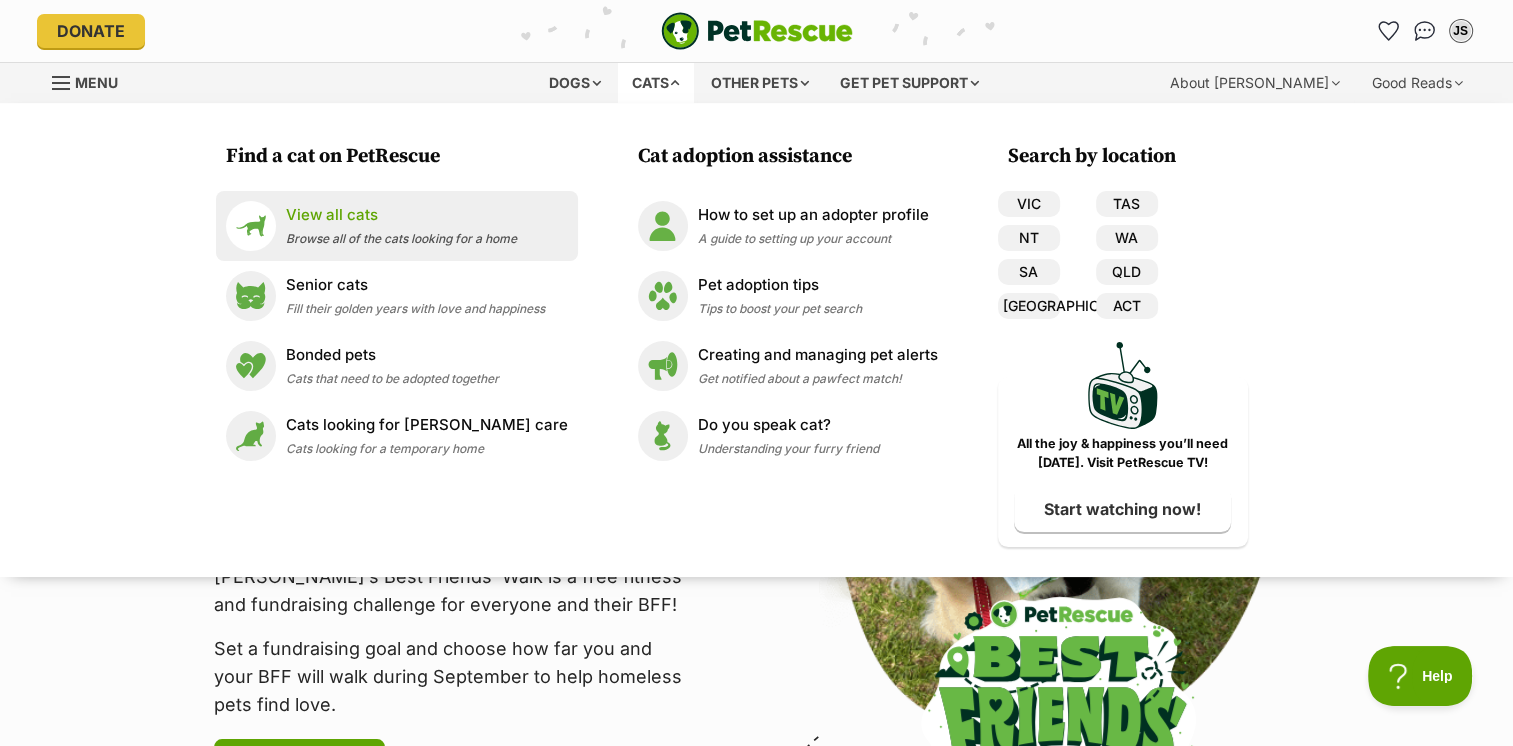 click on "View all cats" at bounding box center (401, 215) 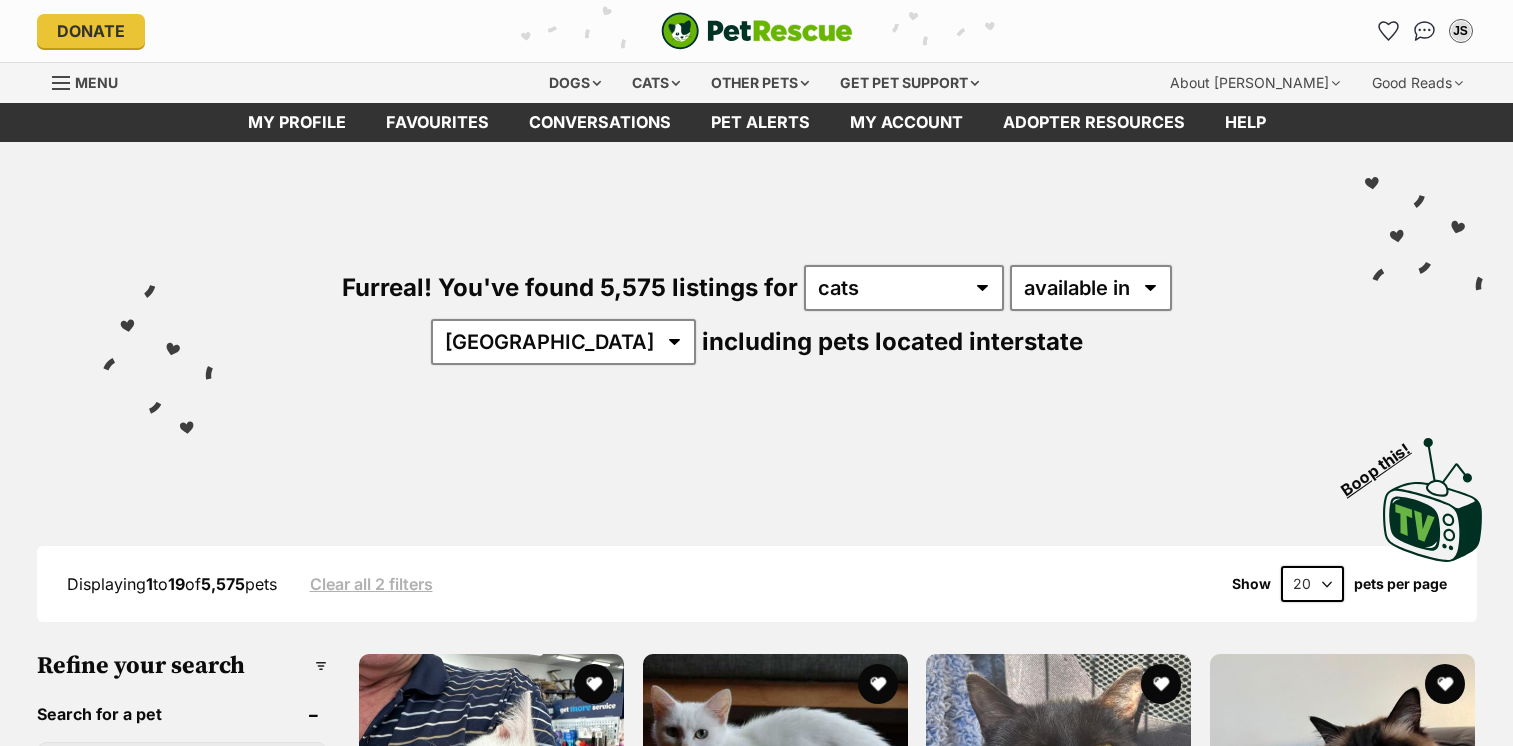 scroll, scrollTop: 300, scrollLeft: 0, axis: vertical 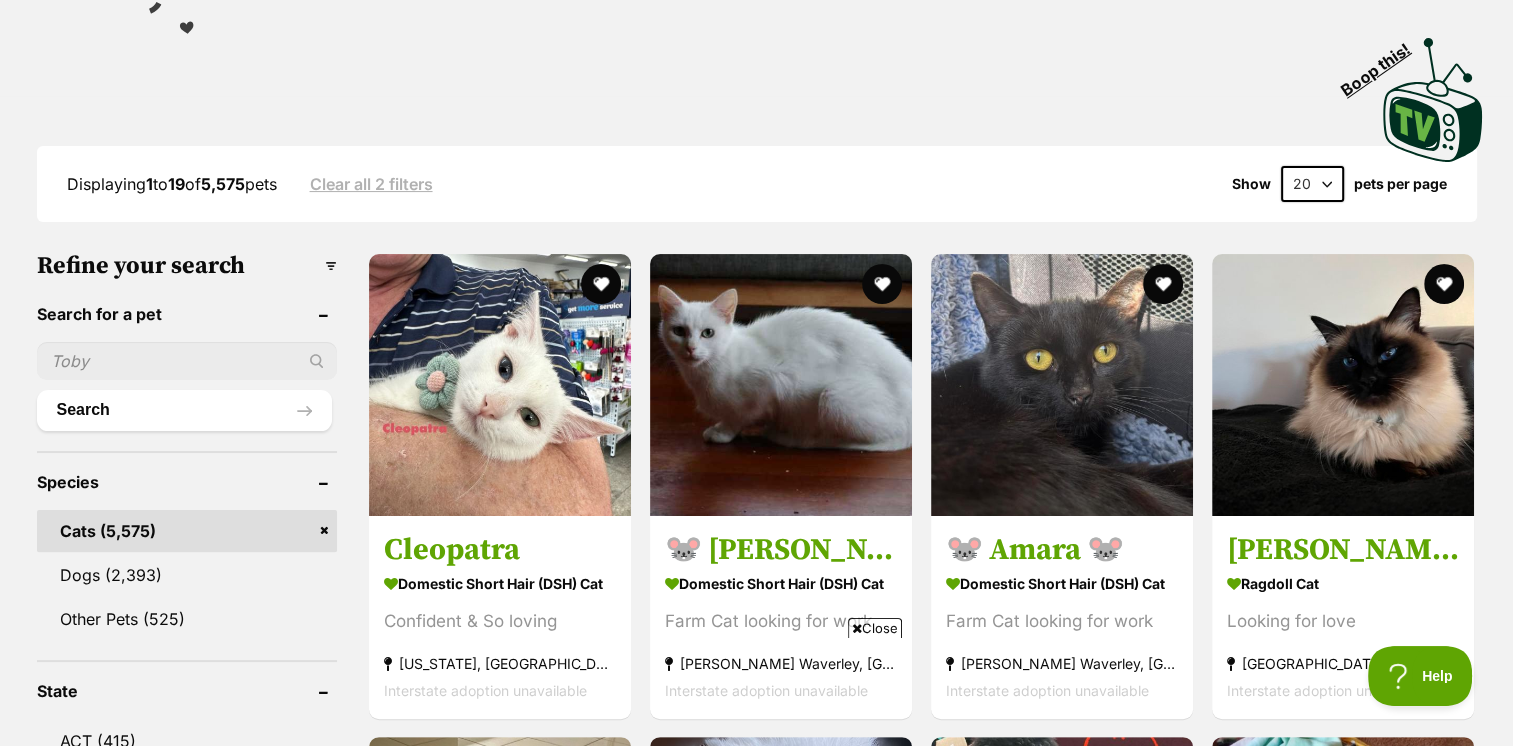 click at bounding box center (187, 361) 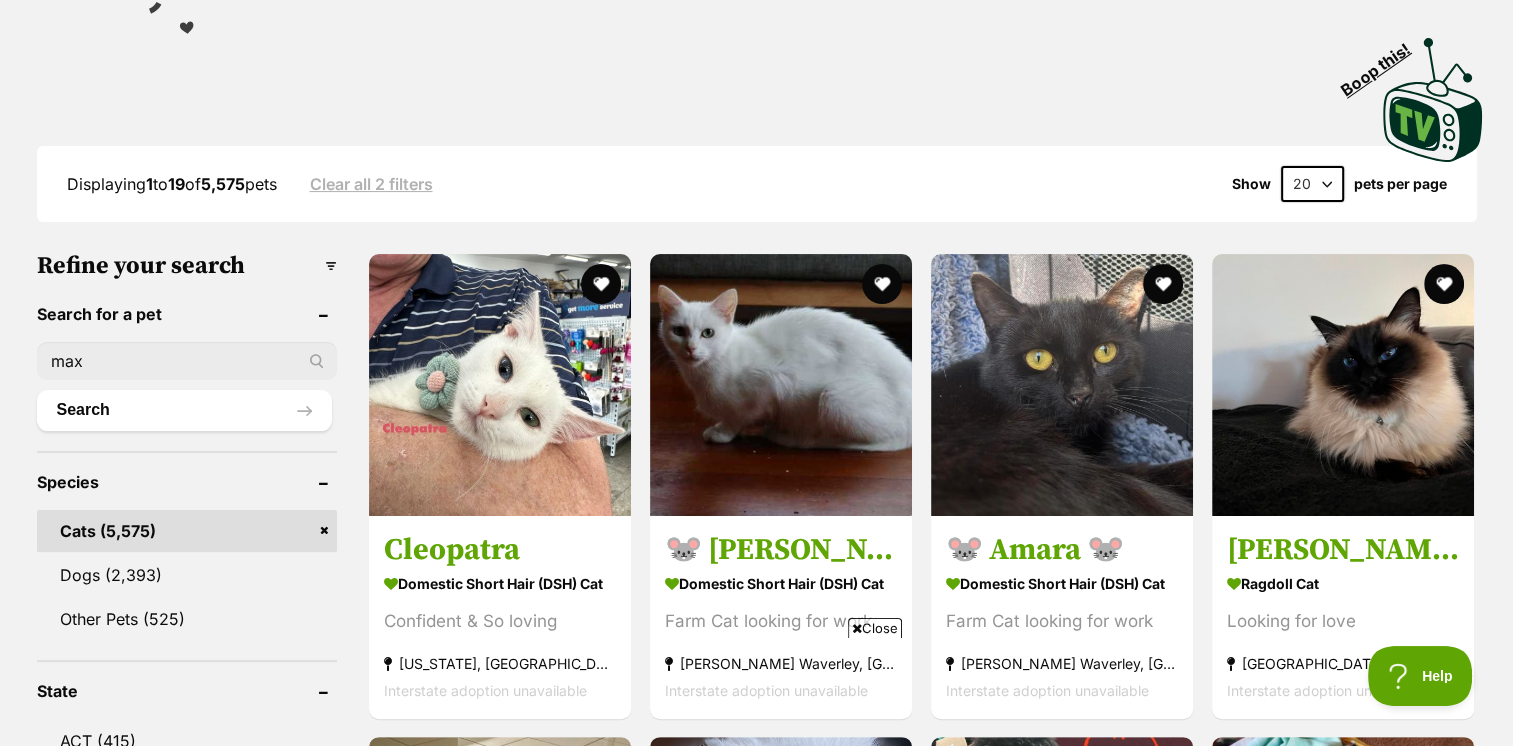 type on "max" 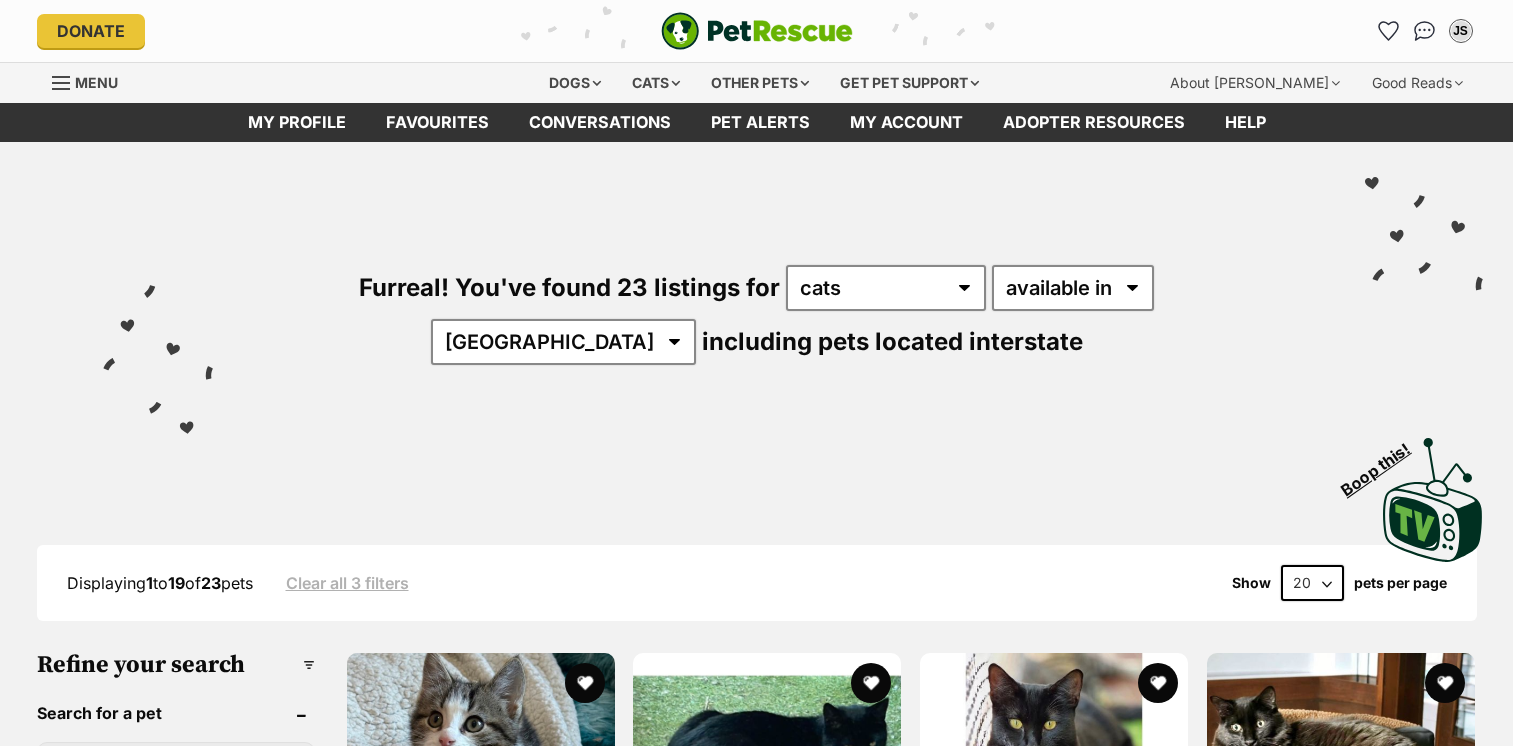 scroll, scrollTop: 0, scrollLeft: 0, axis: both 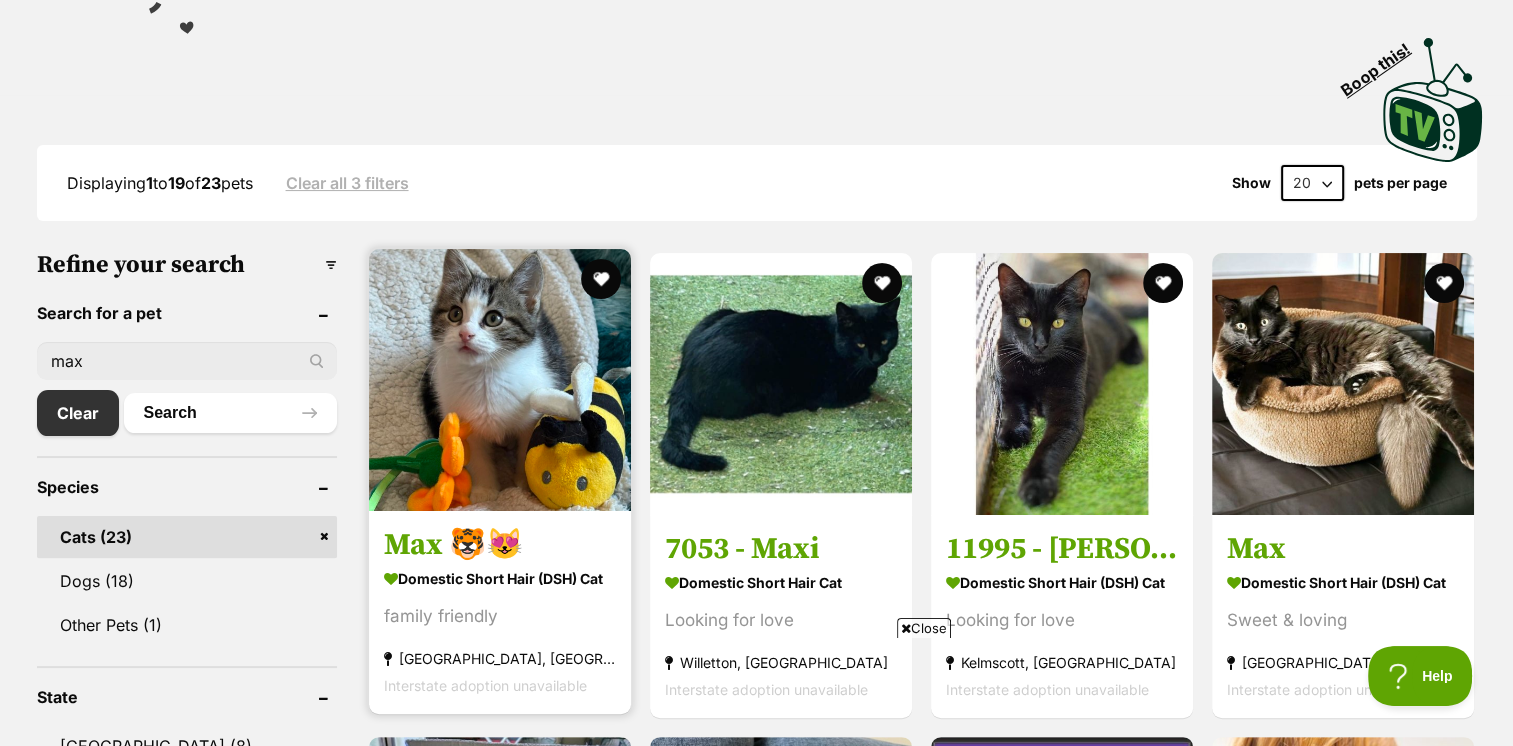 click at bounding box center (500, 380) 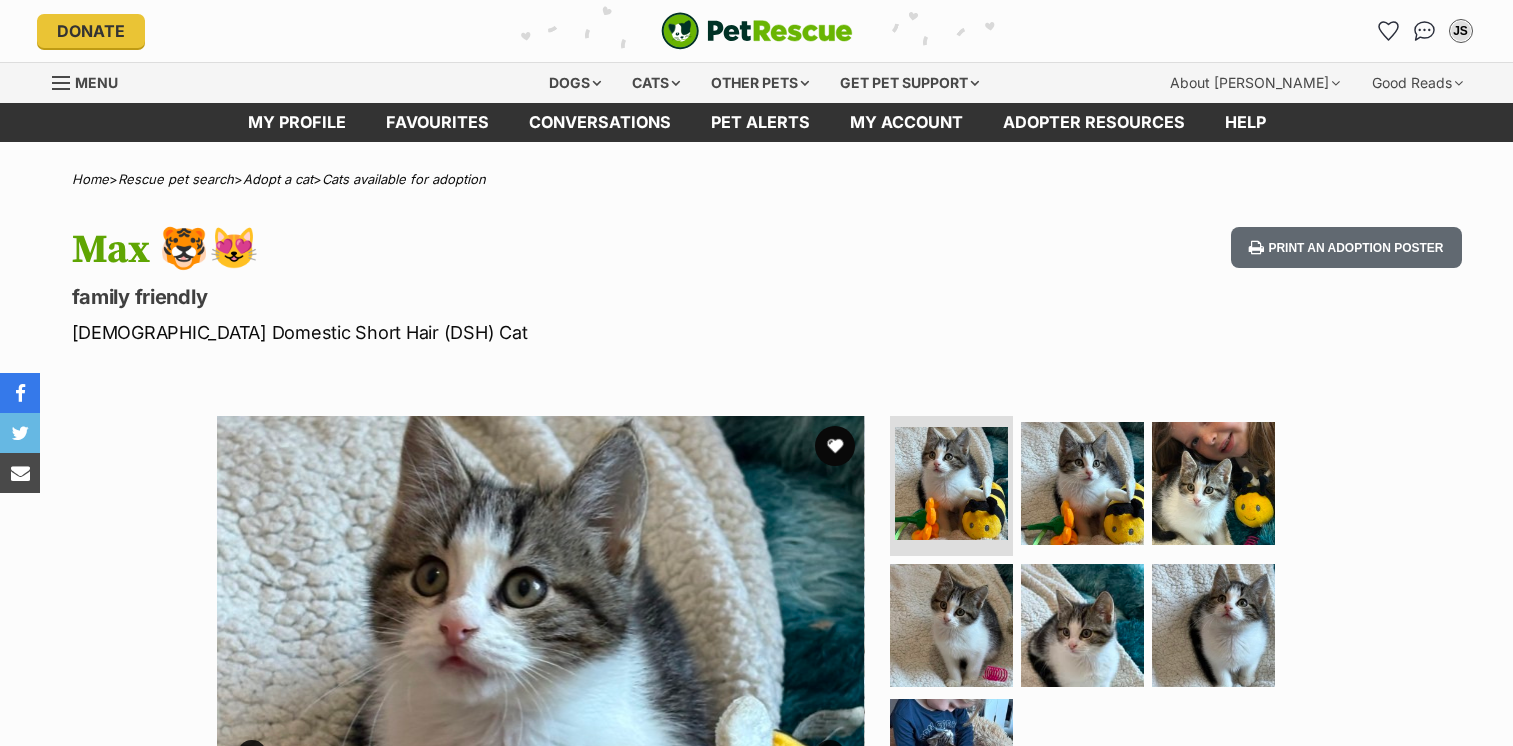 scroll, scrollTop: 0, scrollLeft: 0, axis: both 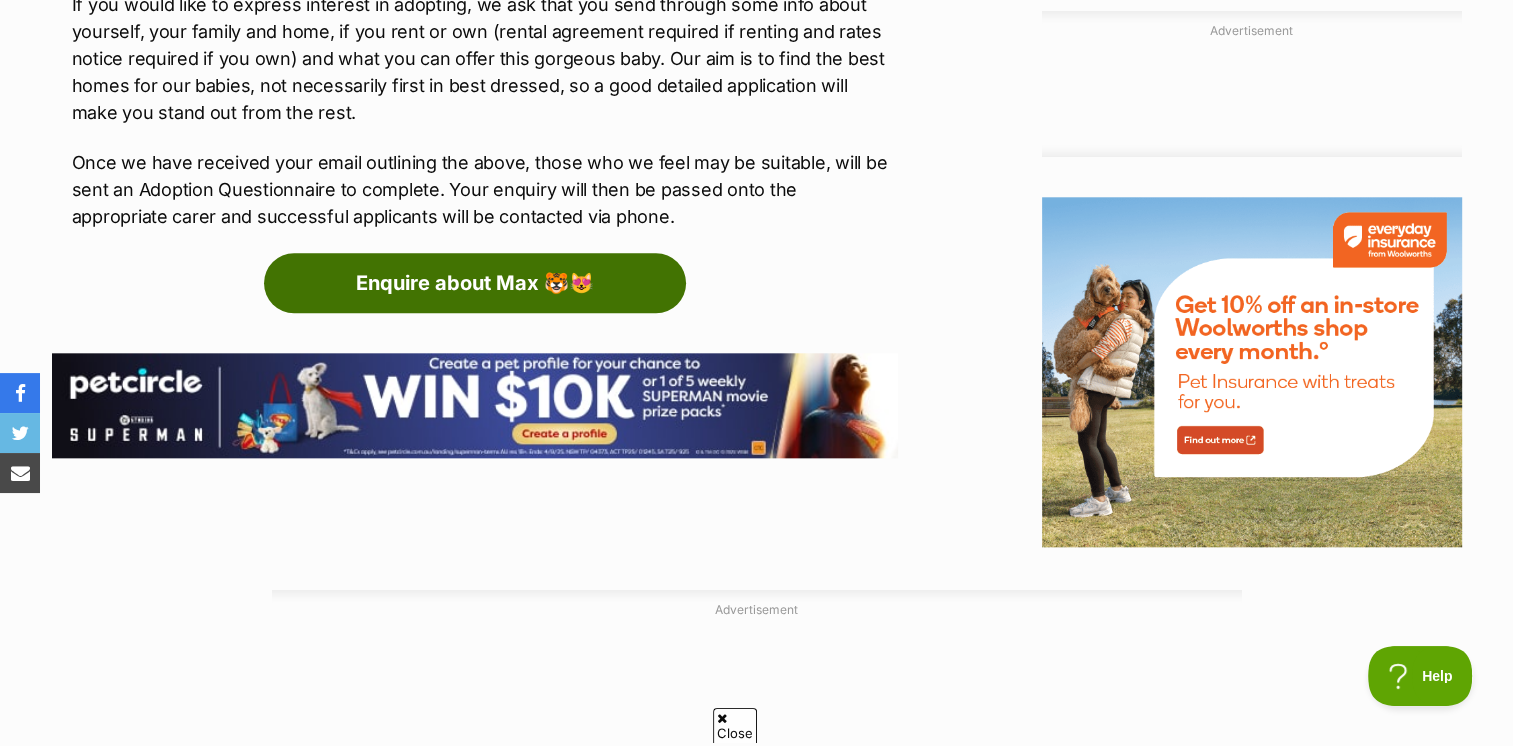 click on "Enquire about Max 🐯😻" at bounding box center [475, 283] 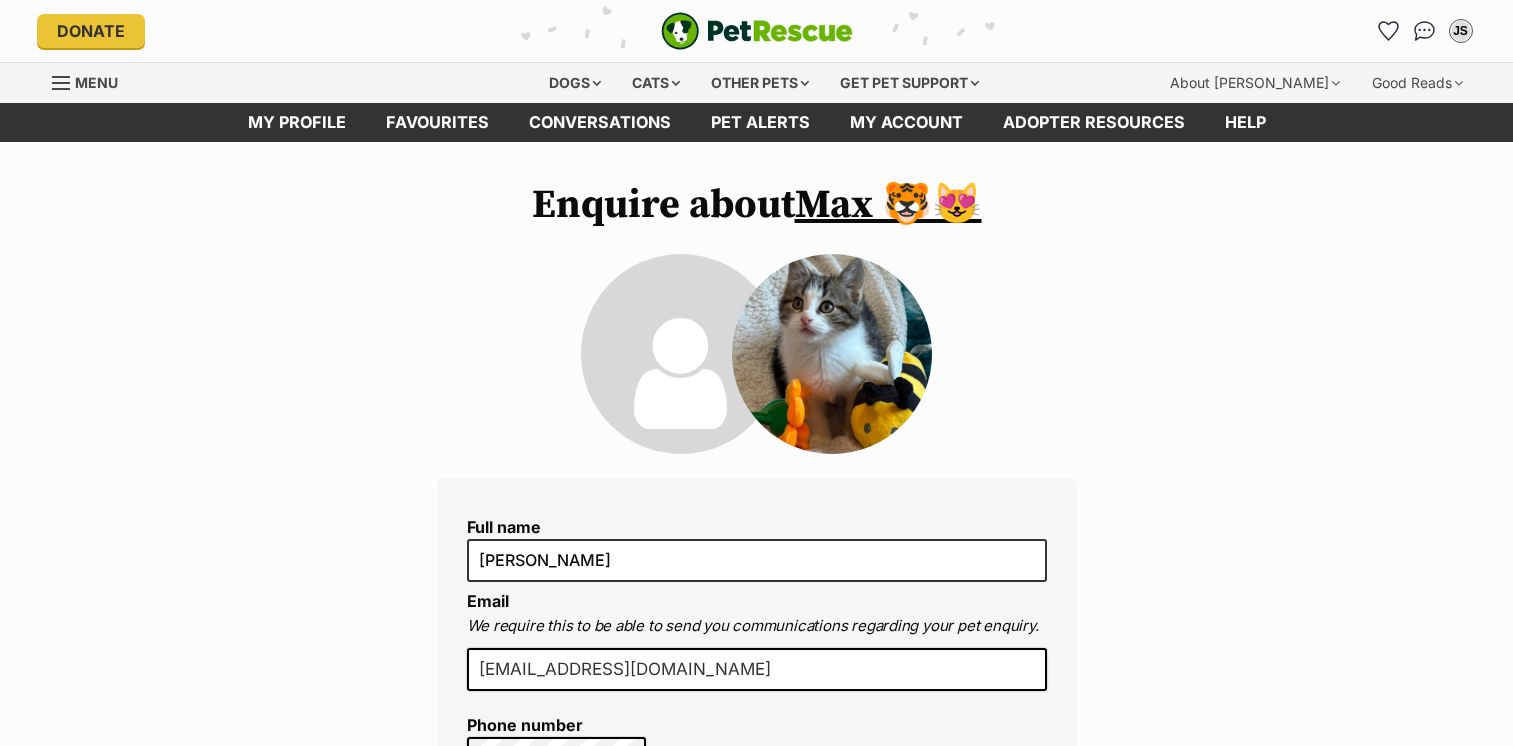 scroll, scrollTop: 0, scrollLeft: 0, axis: both 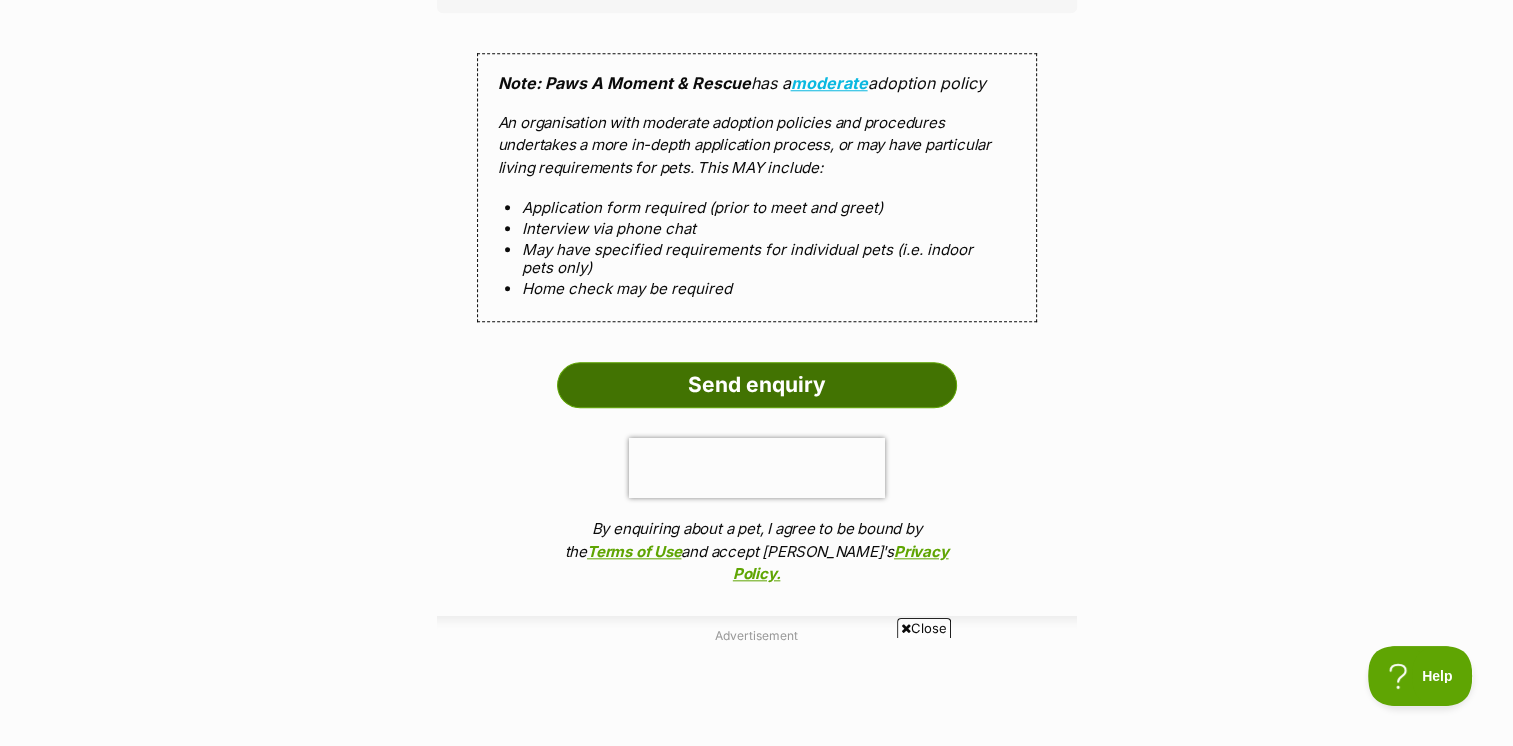 click on "Send enquiry" at bounding box center [757, 385] 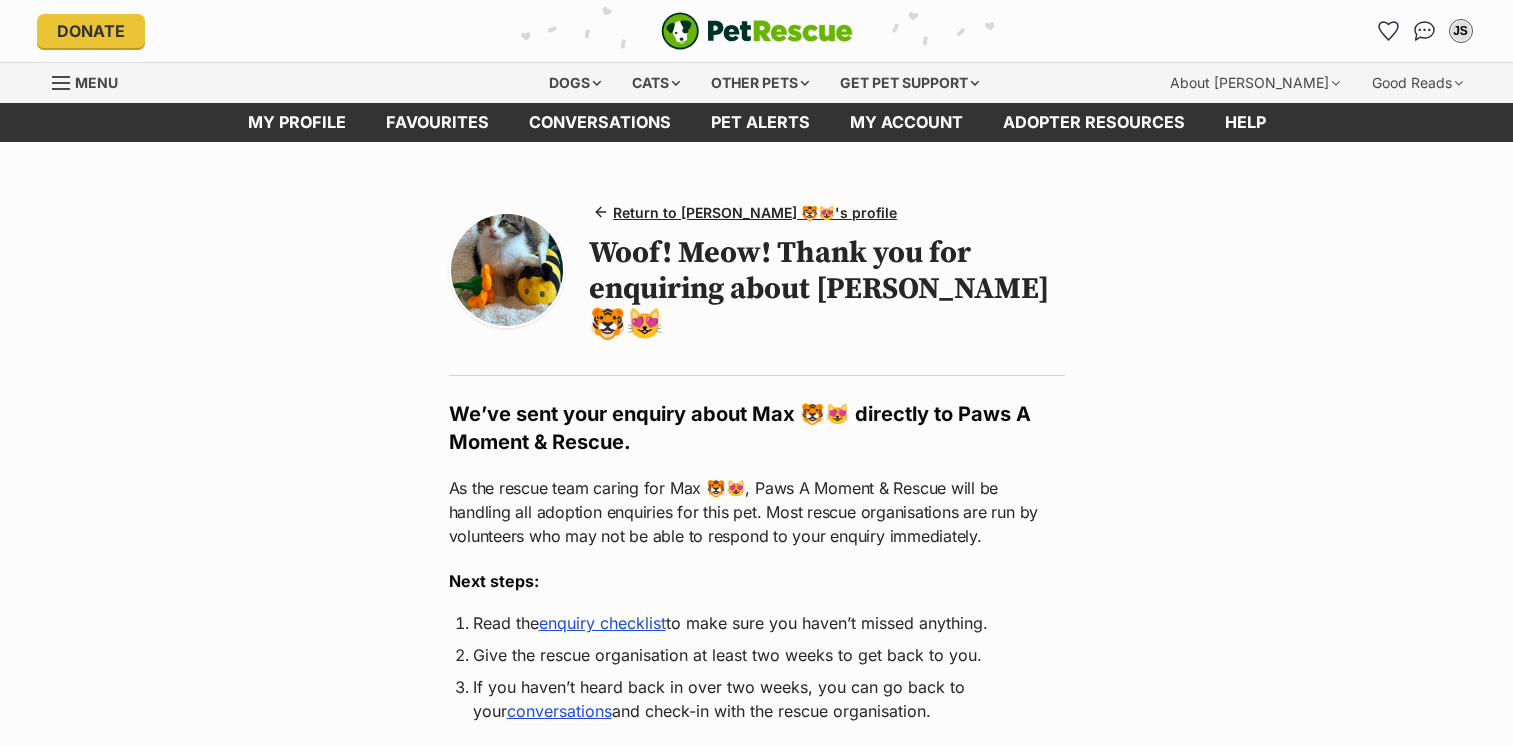 scroll, scrollTop: 0, scrollLeft: 0, axis: both 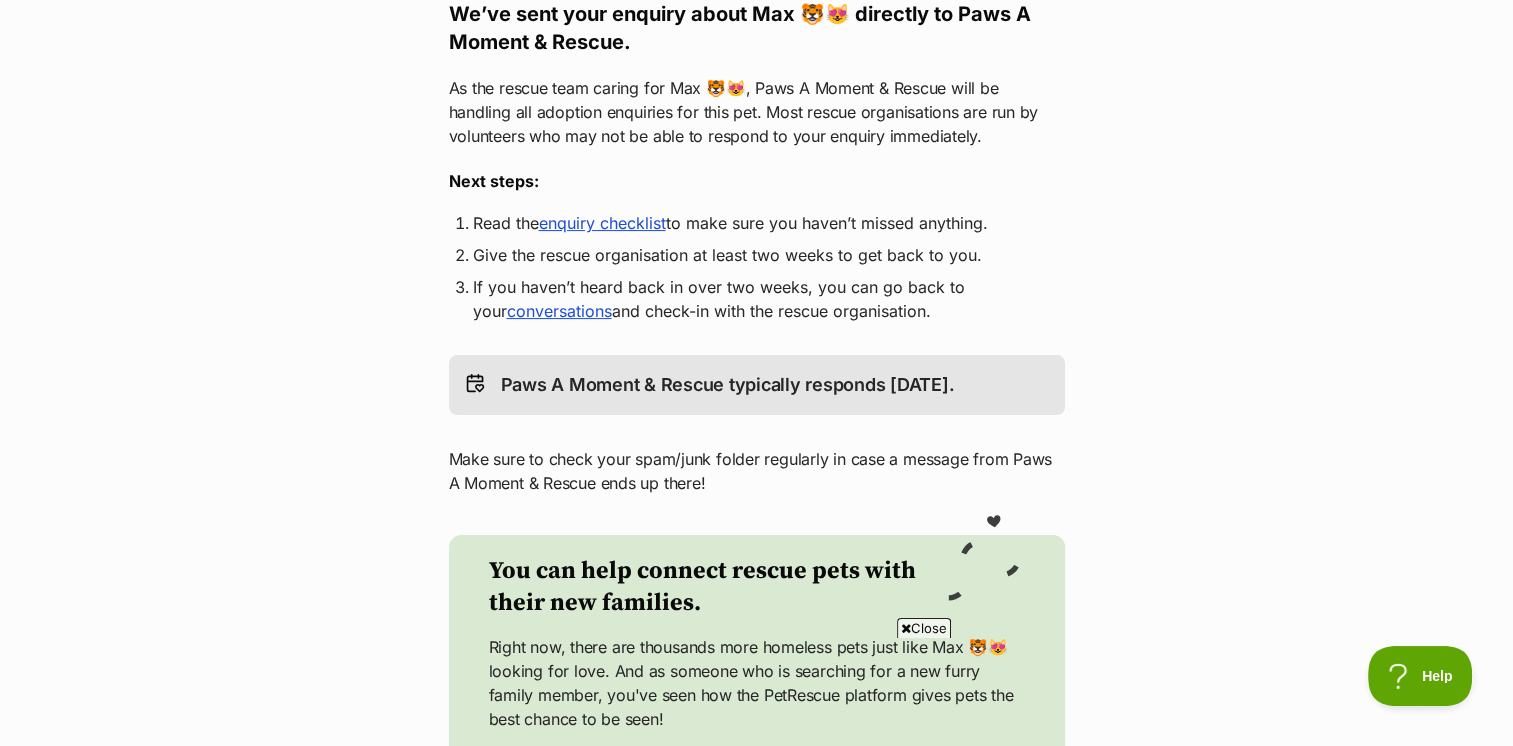 click on "enquiry checklist" at bounding box center (602, 223) 